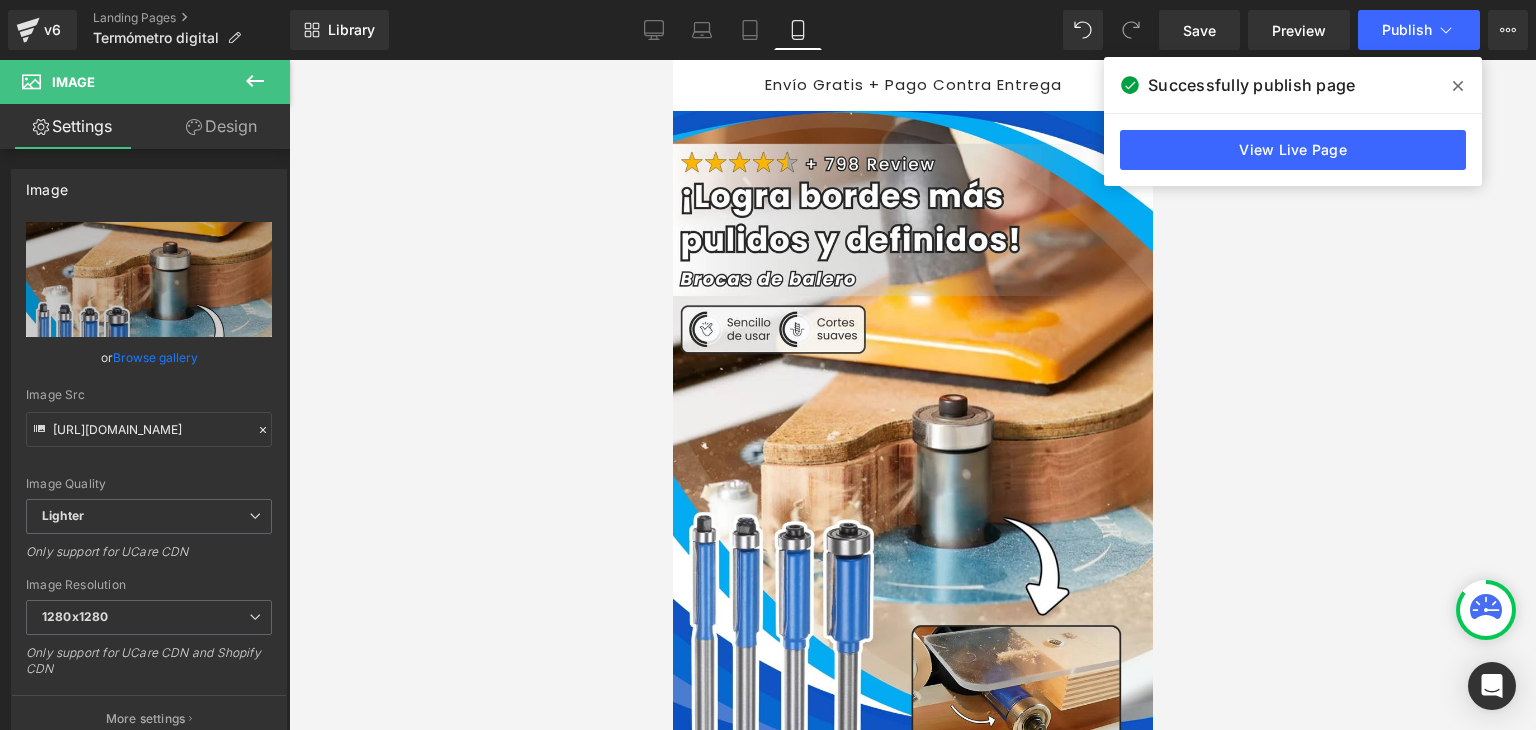 scroll, scrollTop: 0, scrollLeft: 0, axis: both 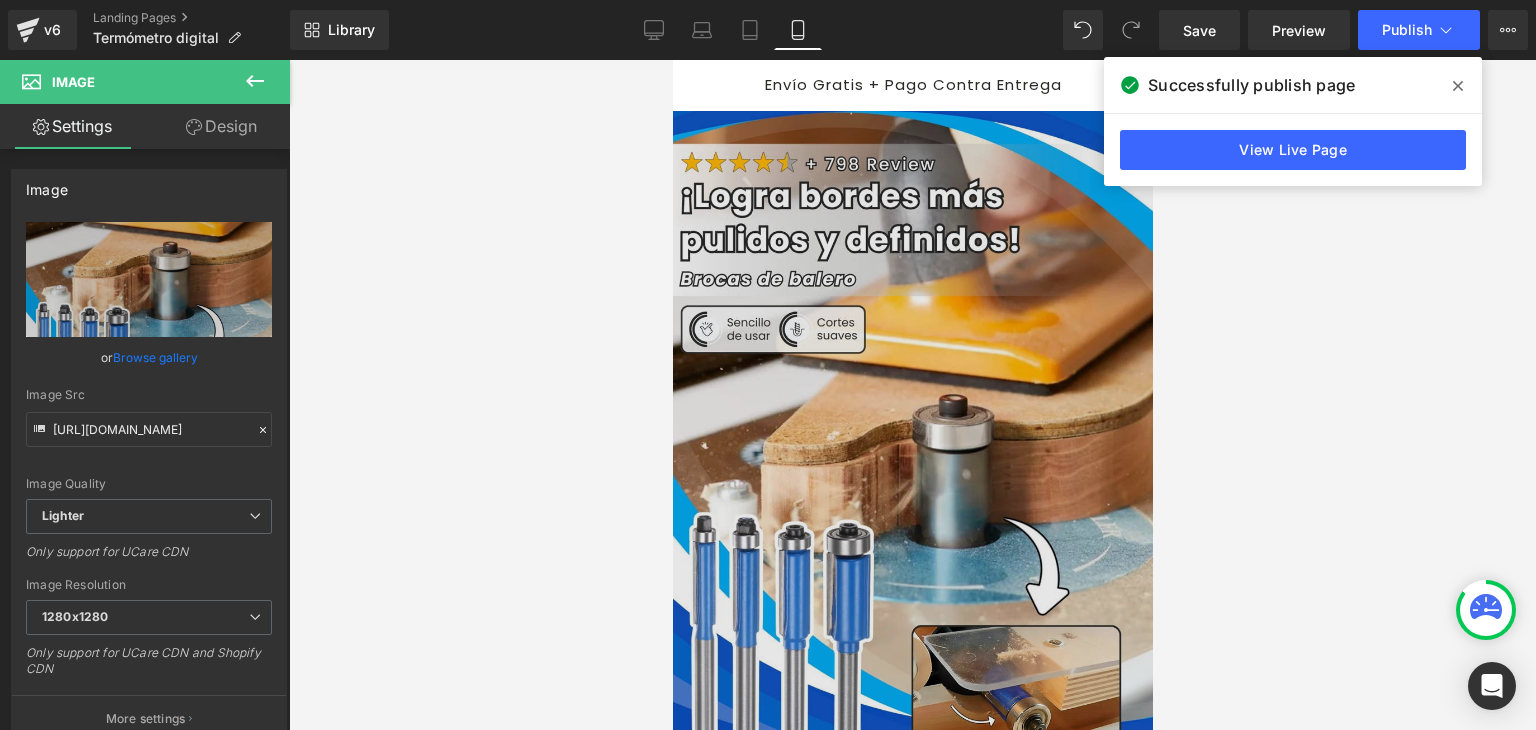 click at bounding box center [910, 469] 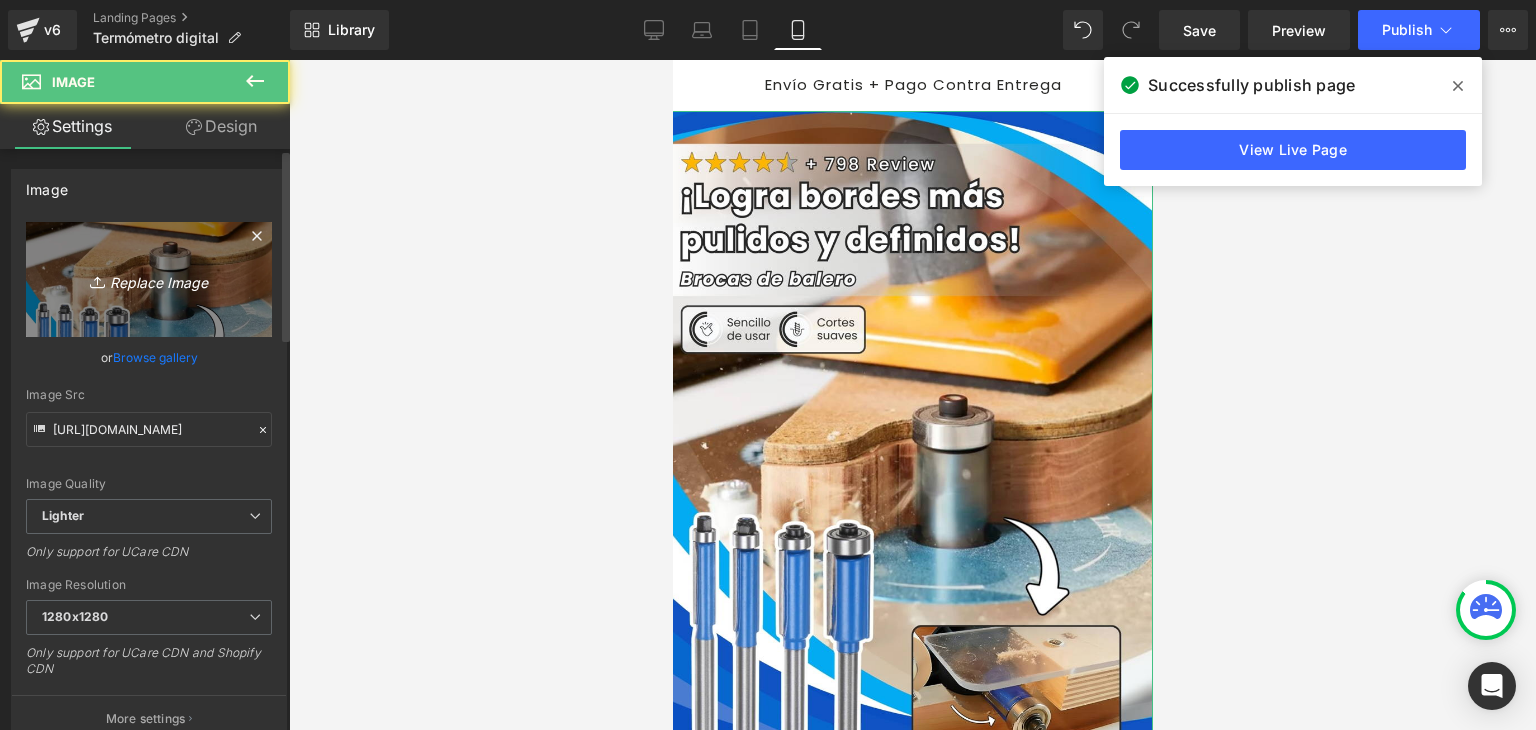 click on "Replace Image" at bounding box center (149, 279) 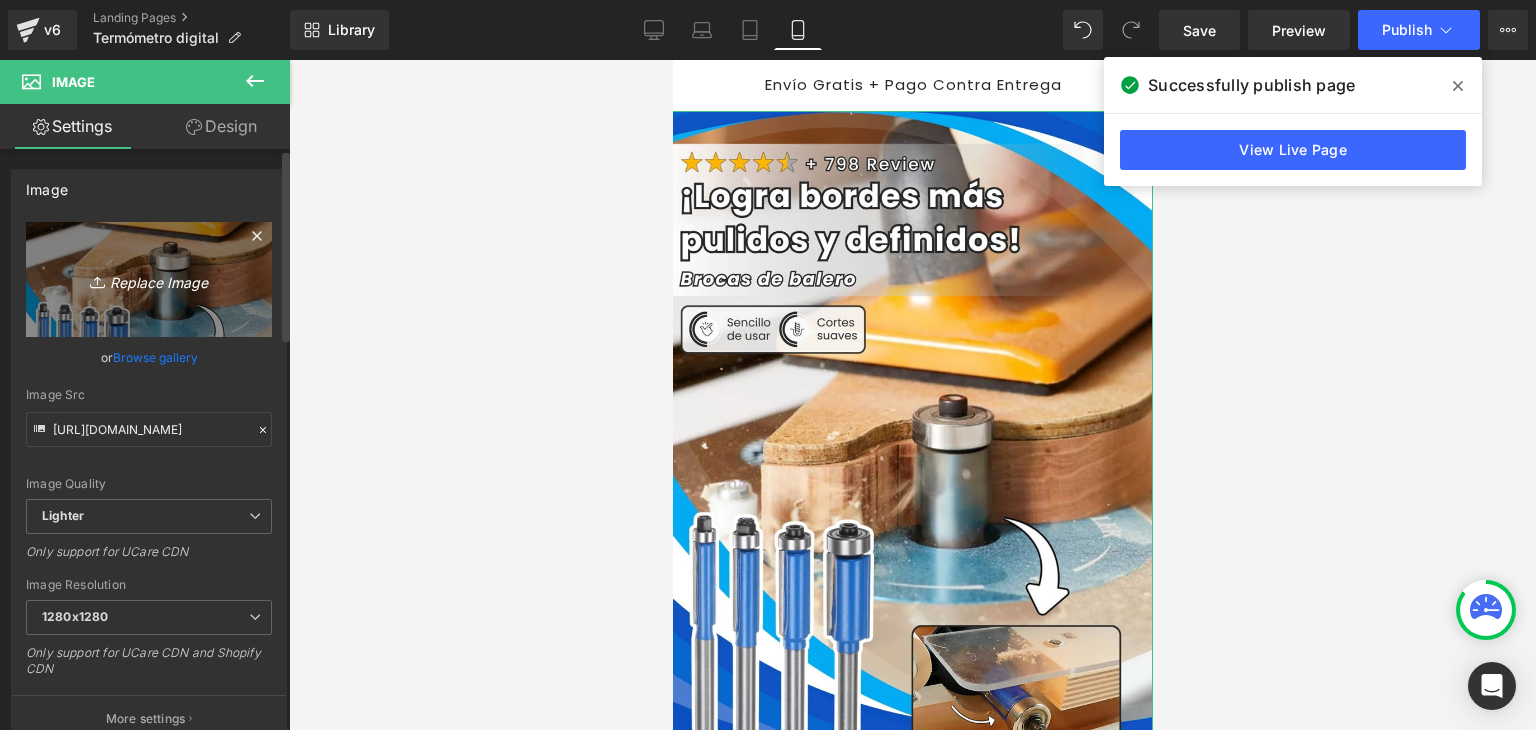 type on "C:\fakepath\Banner Landing (1).webp" 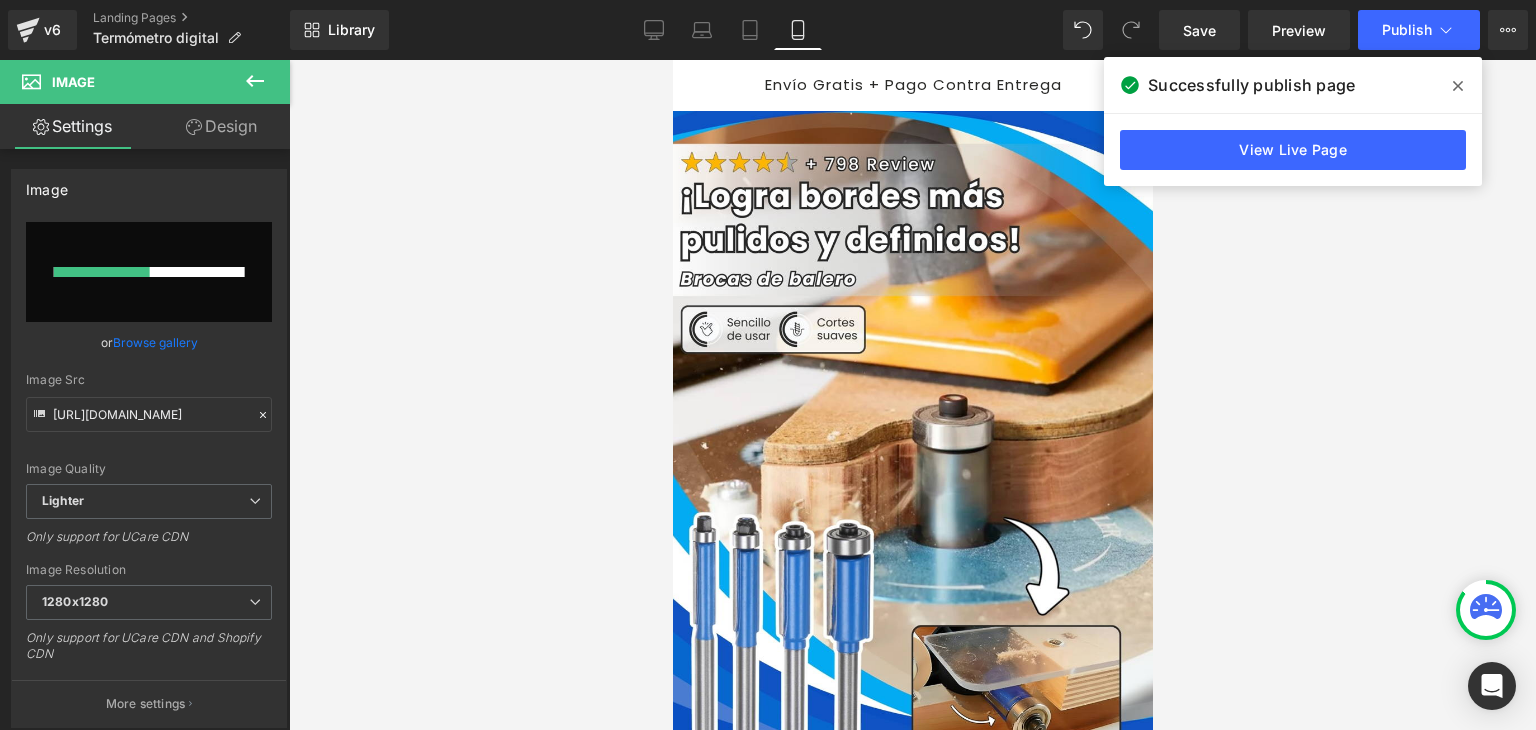 click 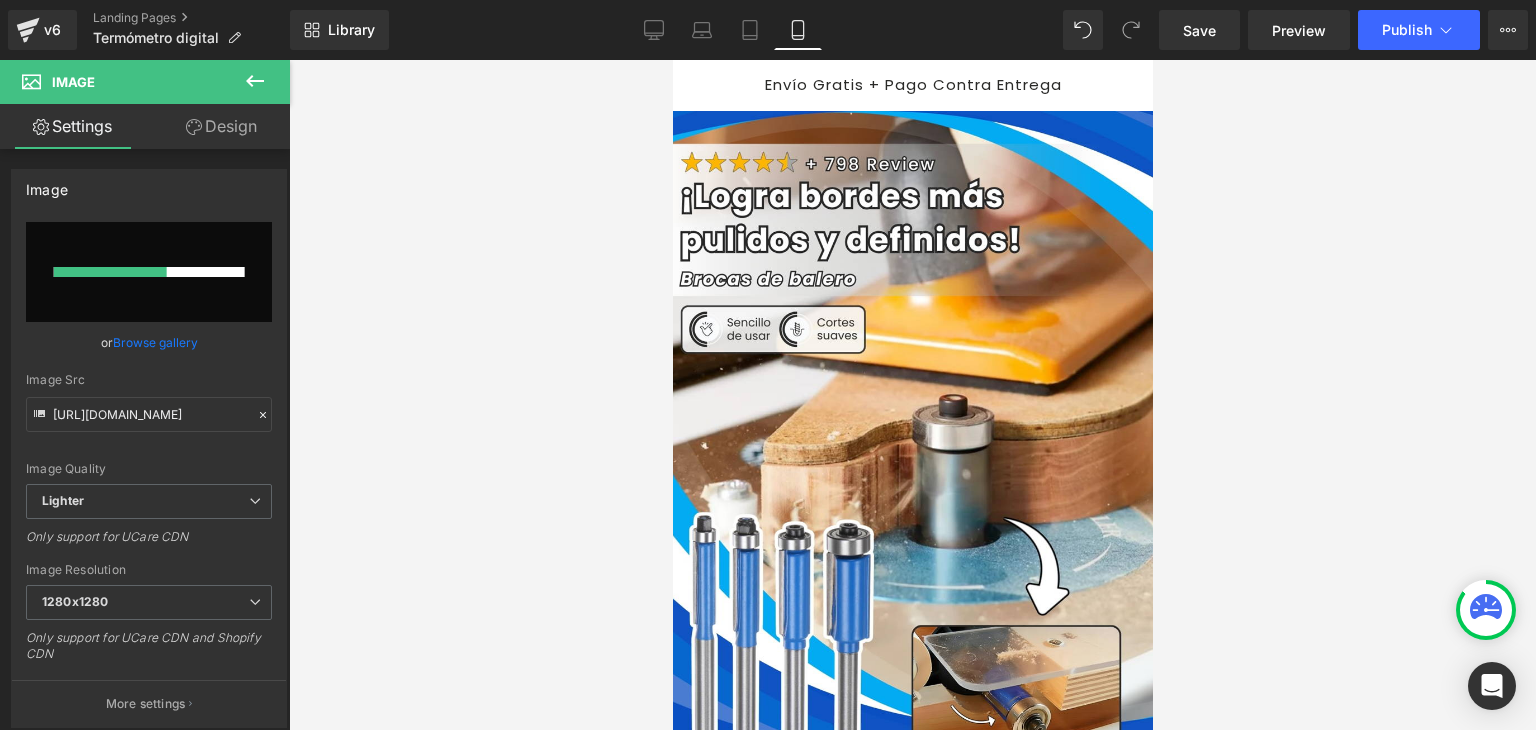 type 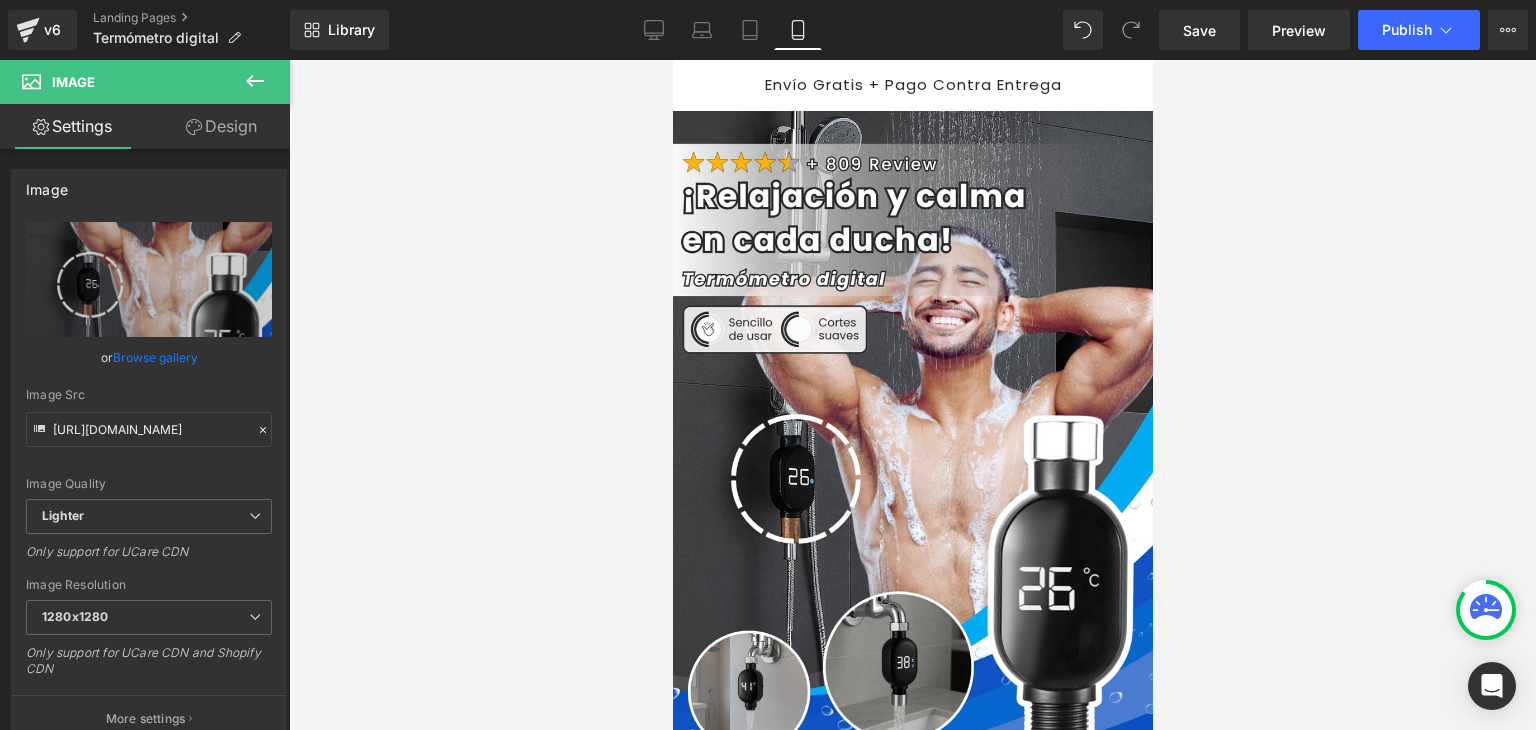 type on "[URL][DOMAIN_NAME]" 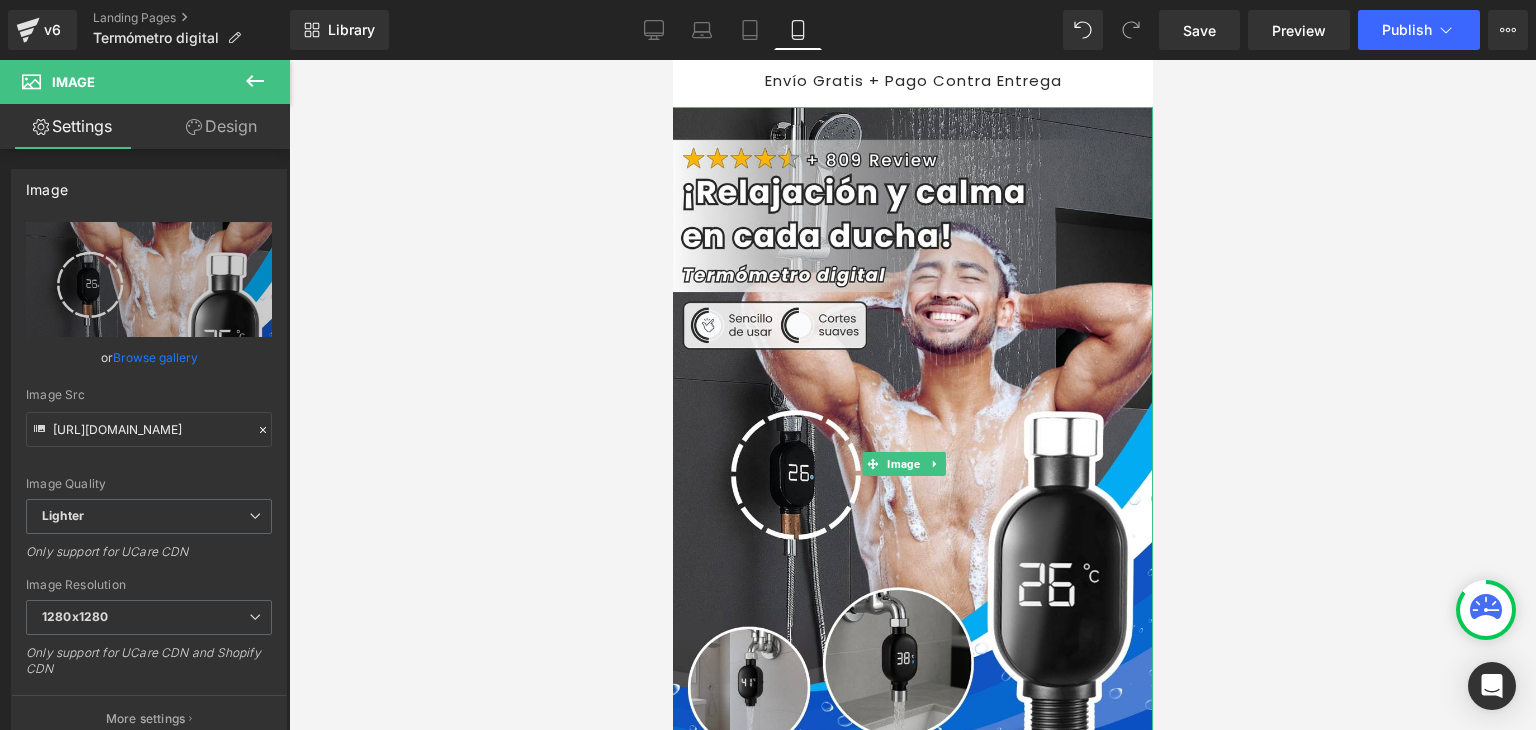 scroll, scrollTop: 0, scrollLeft: 0, axis: both 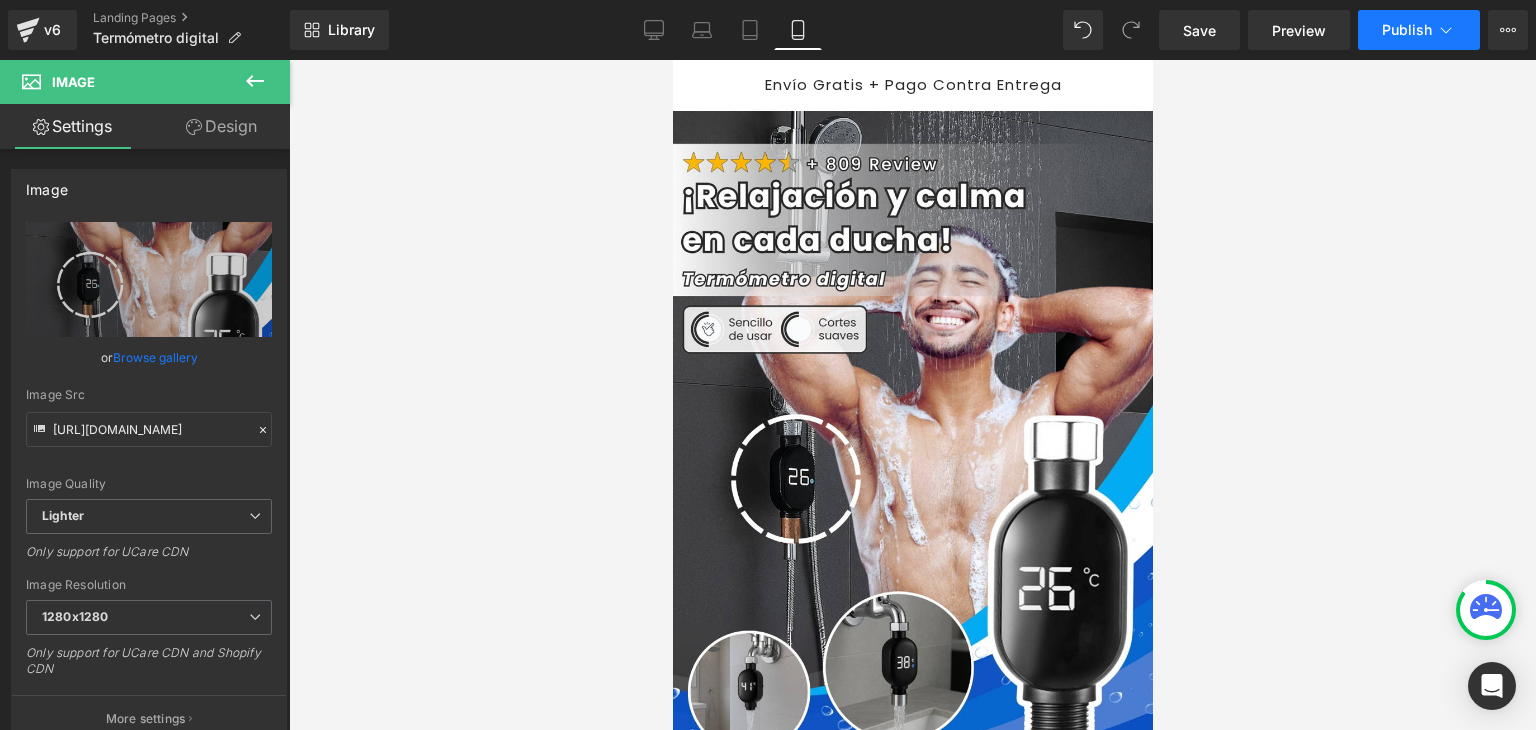 click on "Publish" at bounding box center (1407, 30) 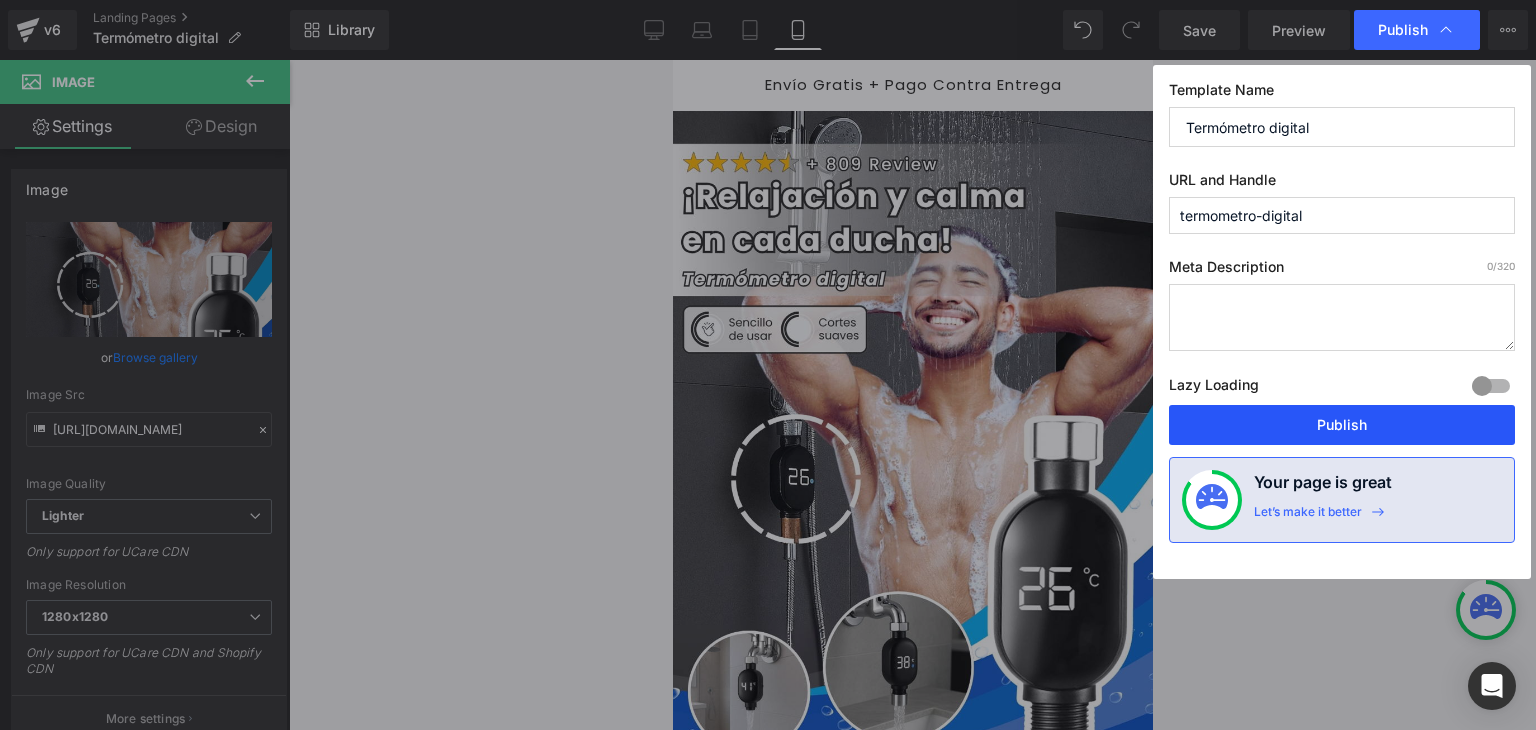 click on "Publish" at bounding box center (1342, 425) 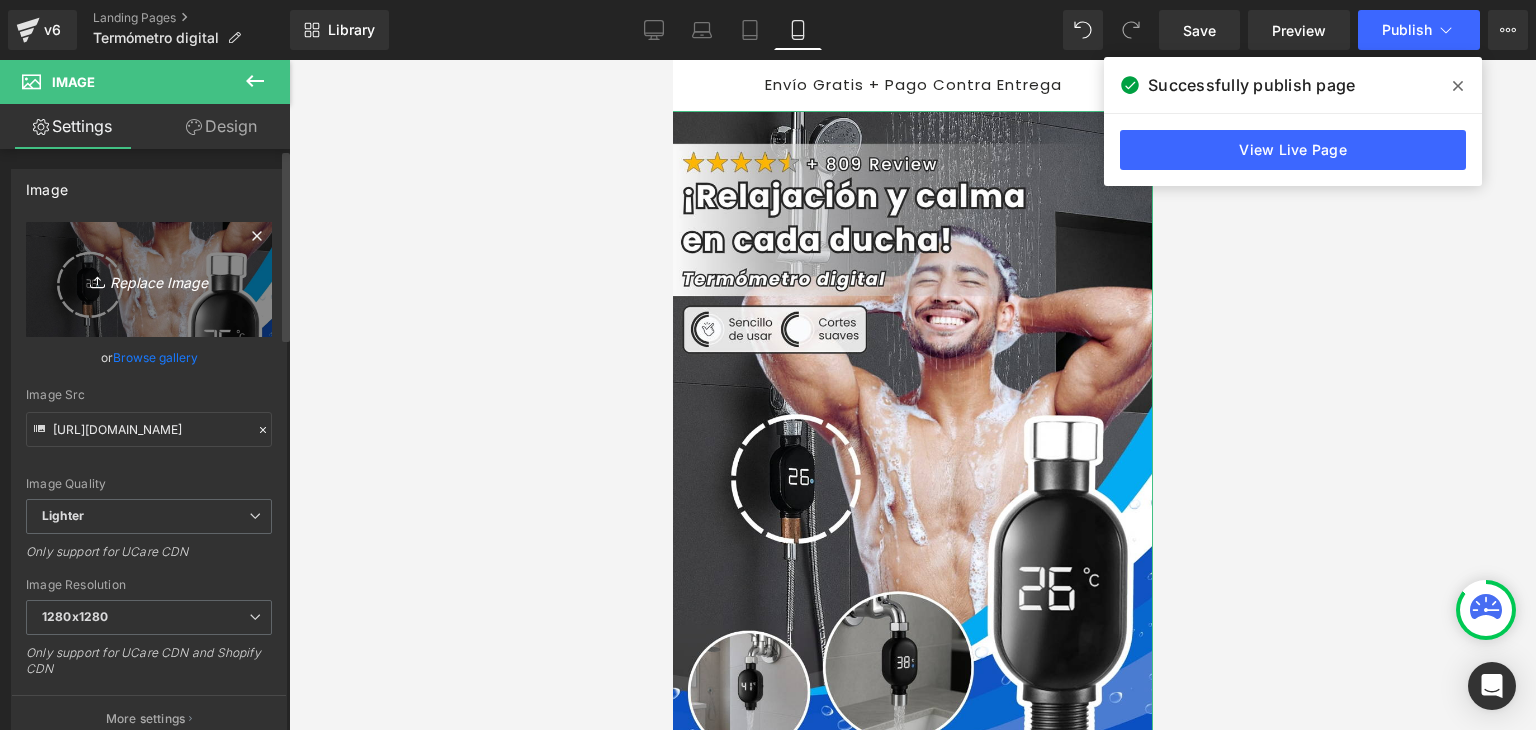 click on "Replace Image" at bounding box center [149, 279] 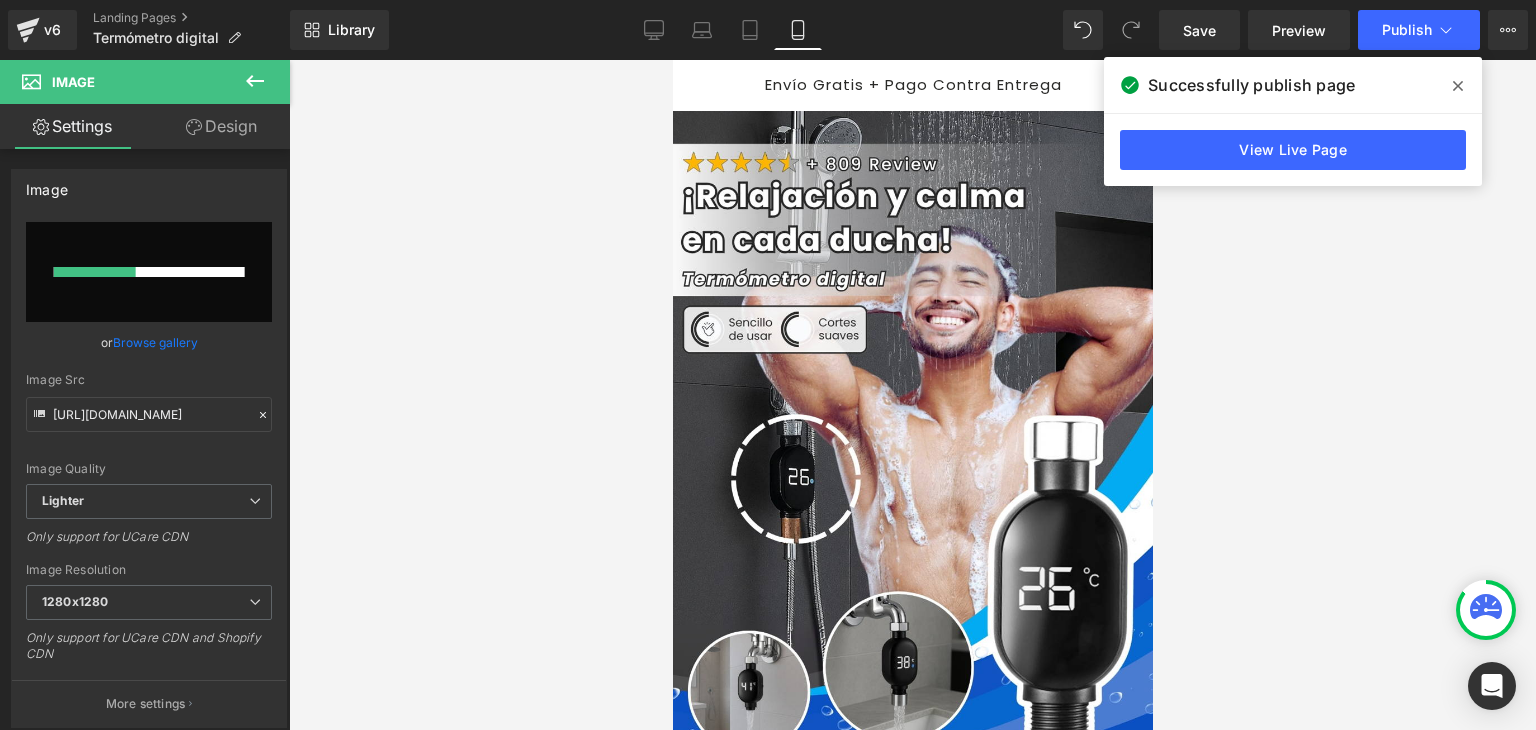 click 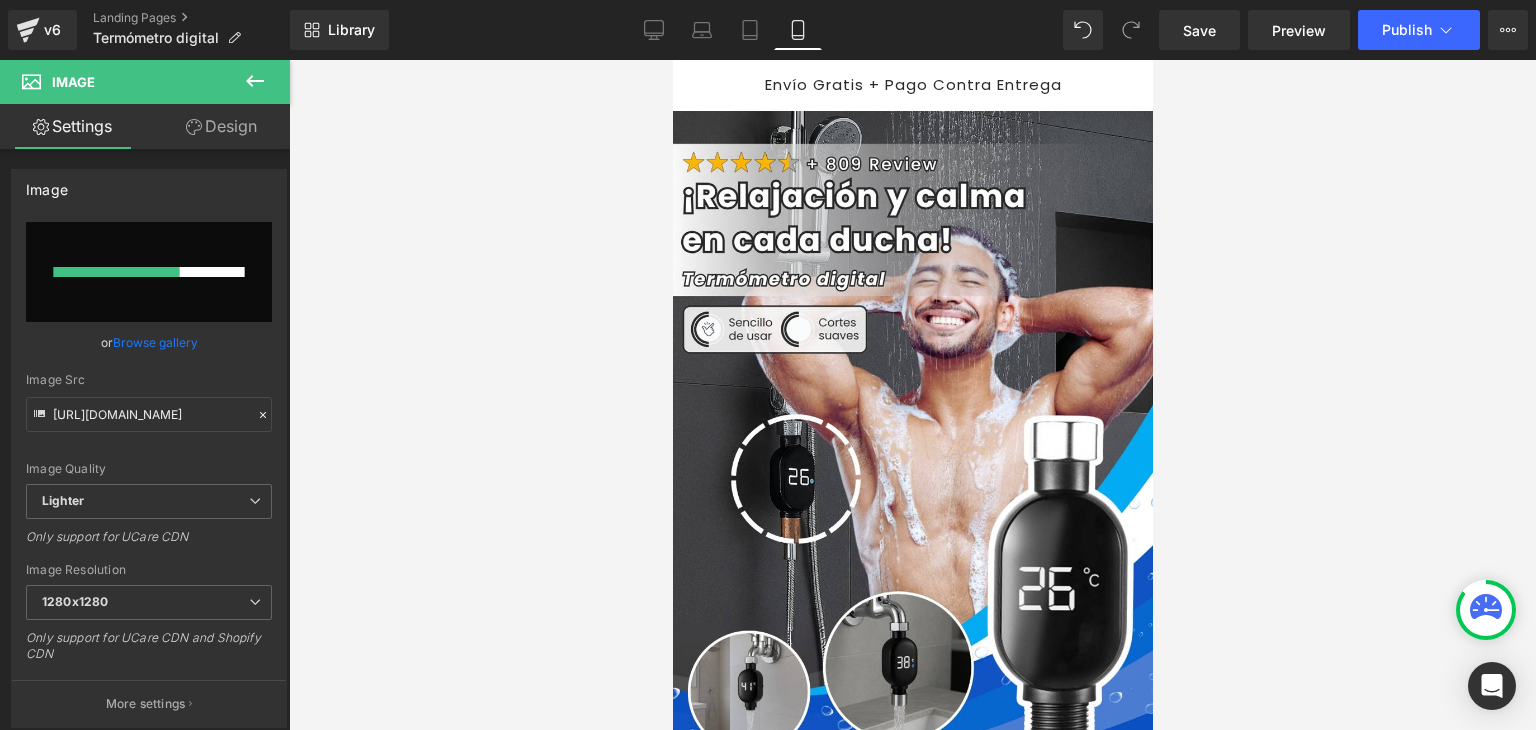 type 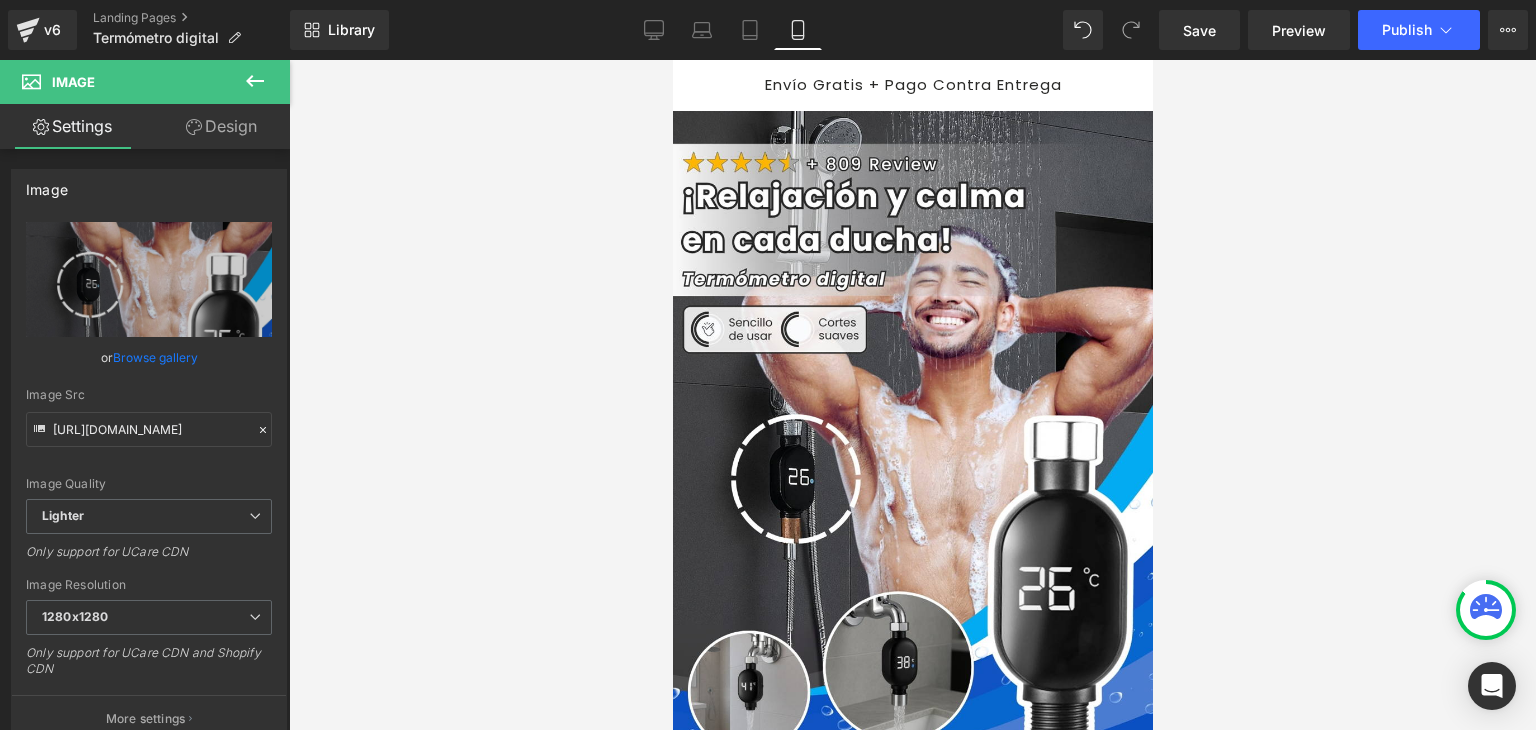 type on "[URL][DOMAIN_NAME]" 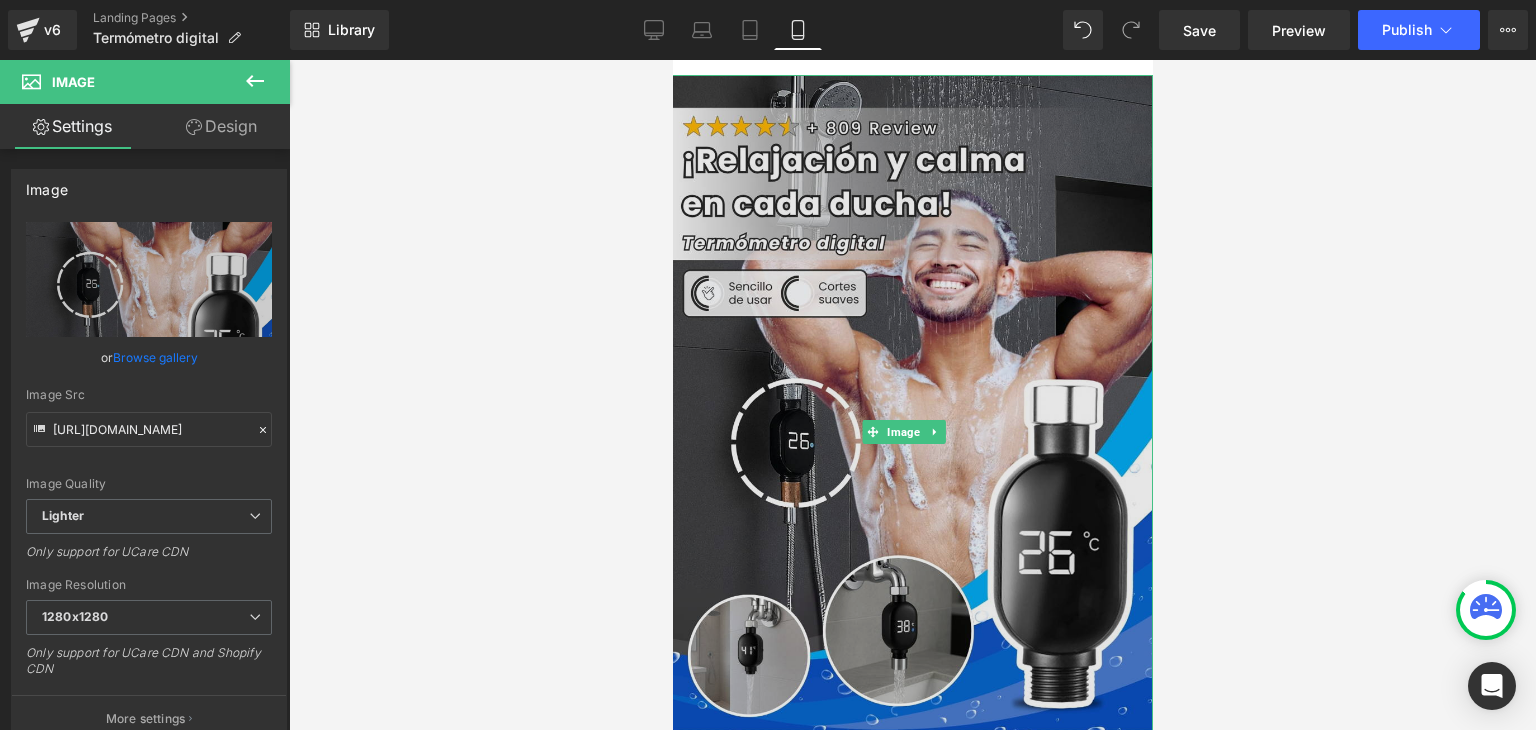 scroll, scrollTop: 100, scrollLeft: 0, axis: vertical 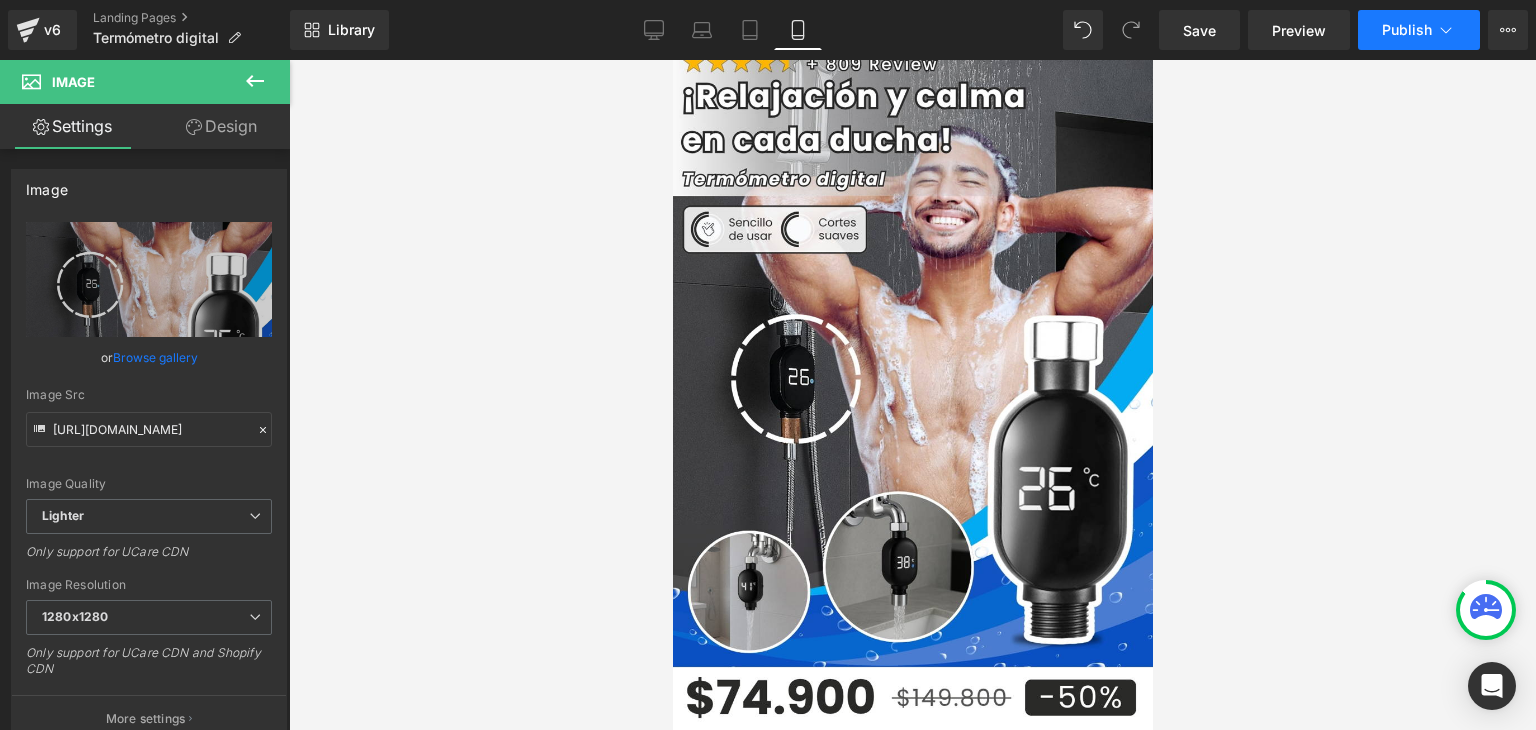 click on "Publish" at bounding box center (1419, 30) 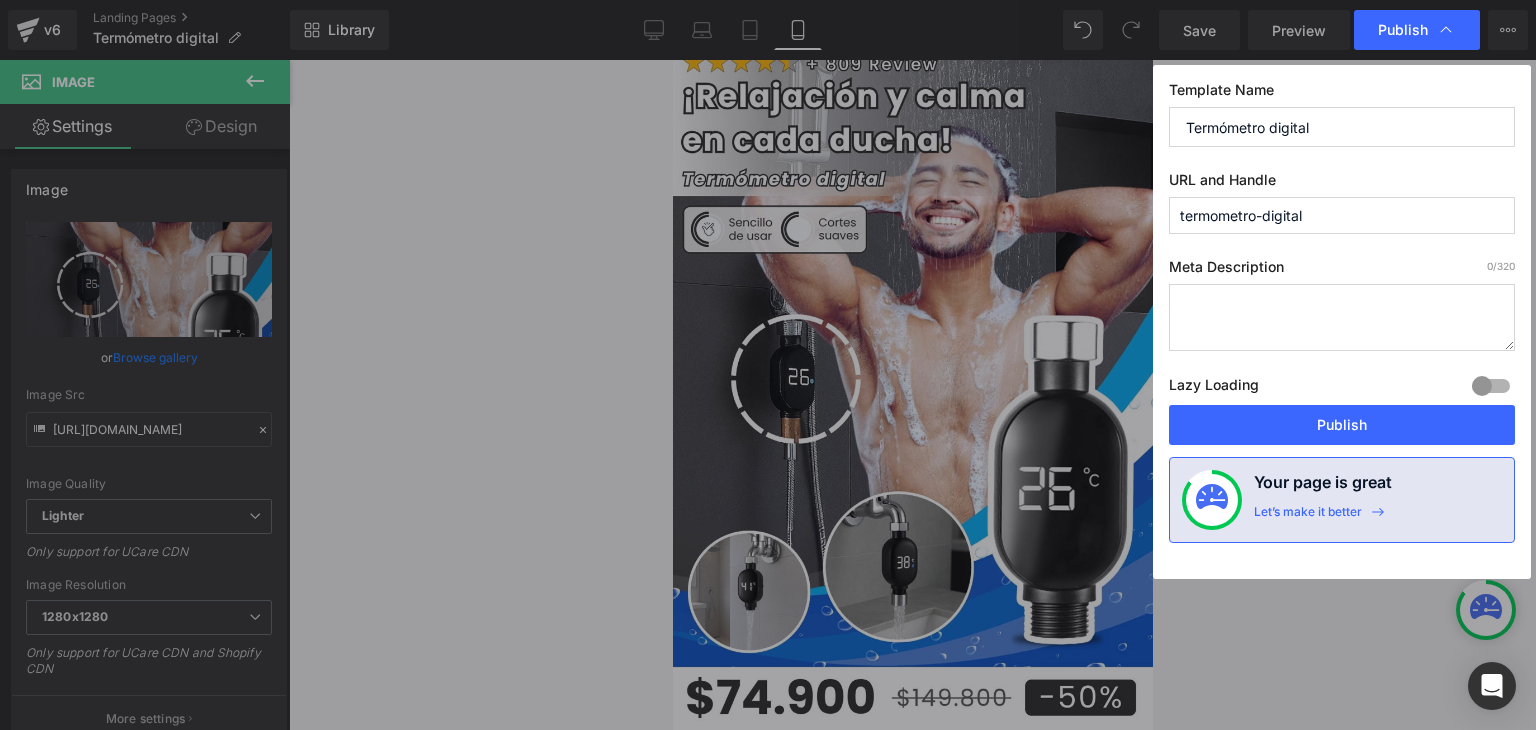 click on "Publish" at bounding box center (1342, 425) 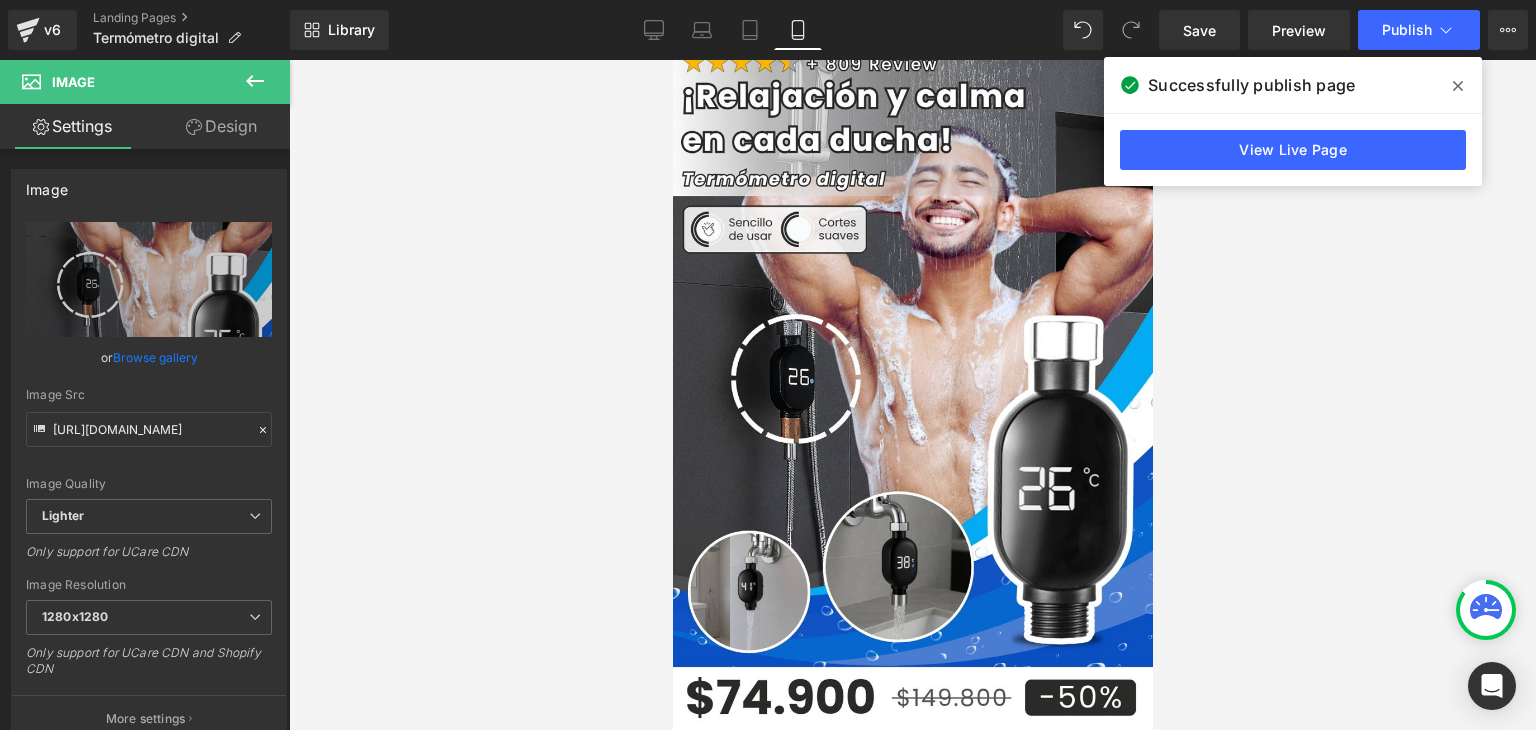 click 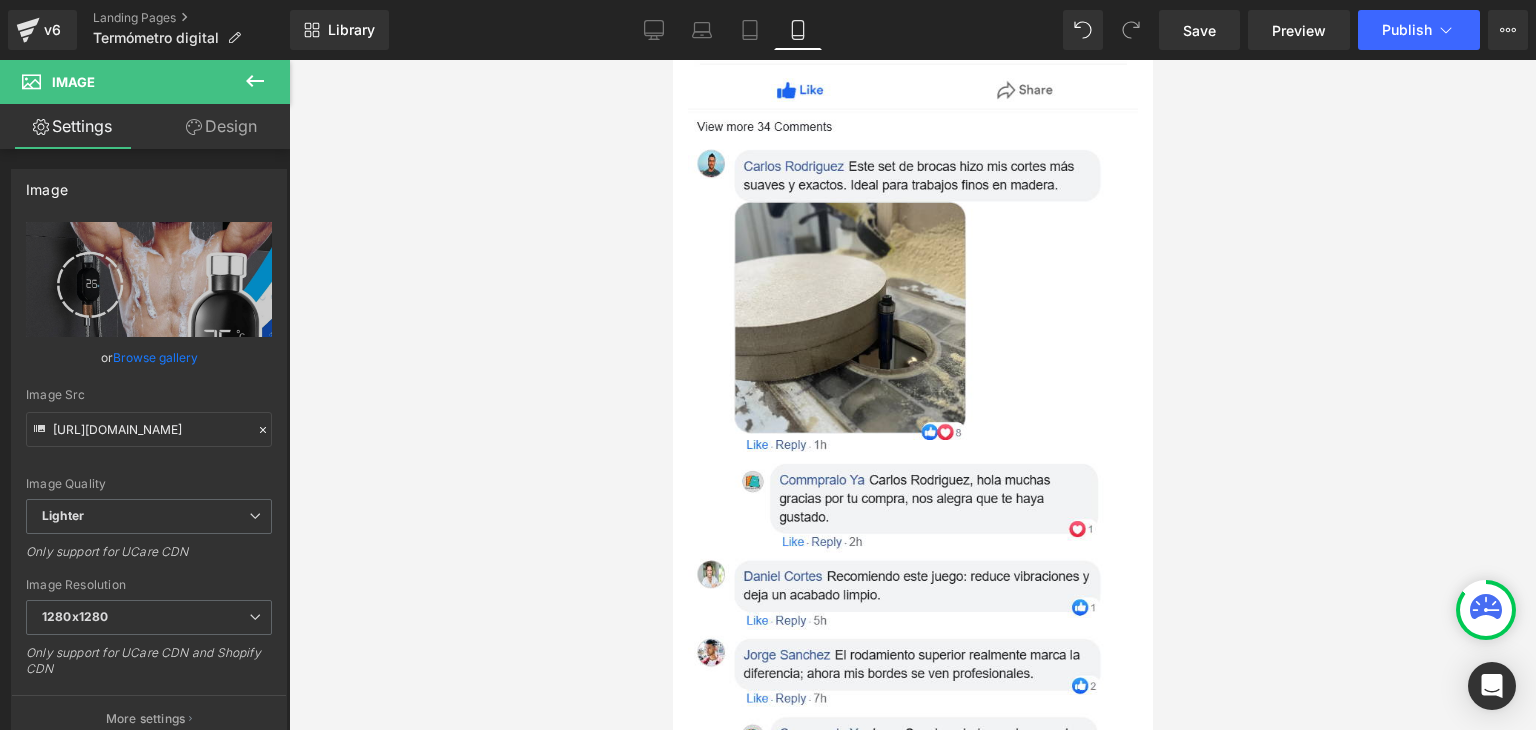 scroll, scrollTop: 7300, scrollLeft: 0, axis: vertical 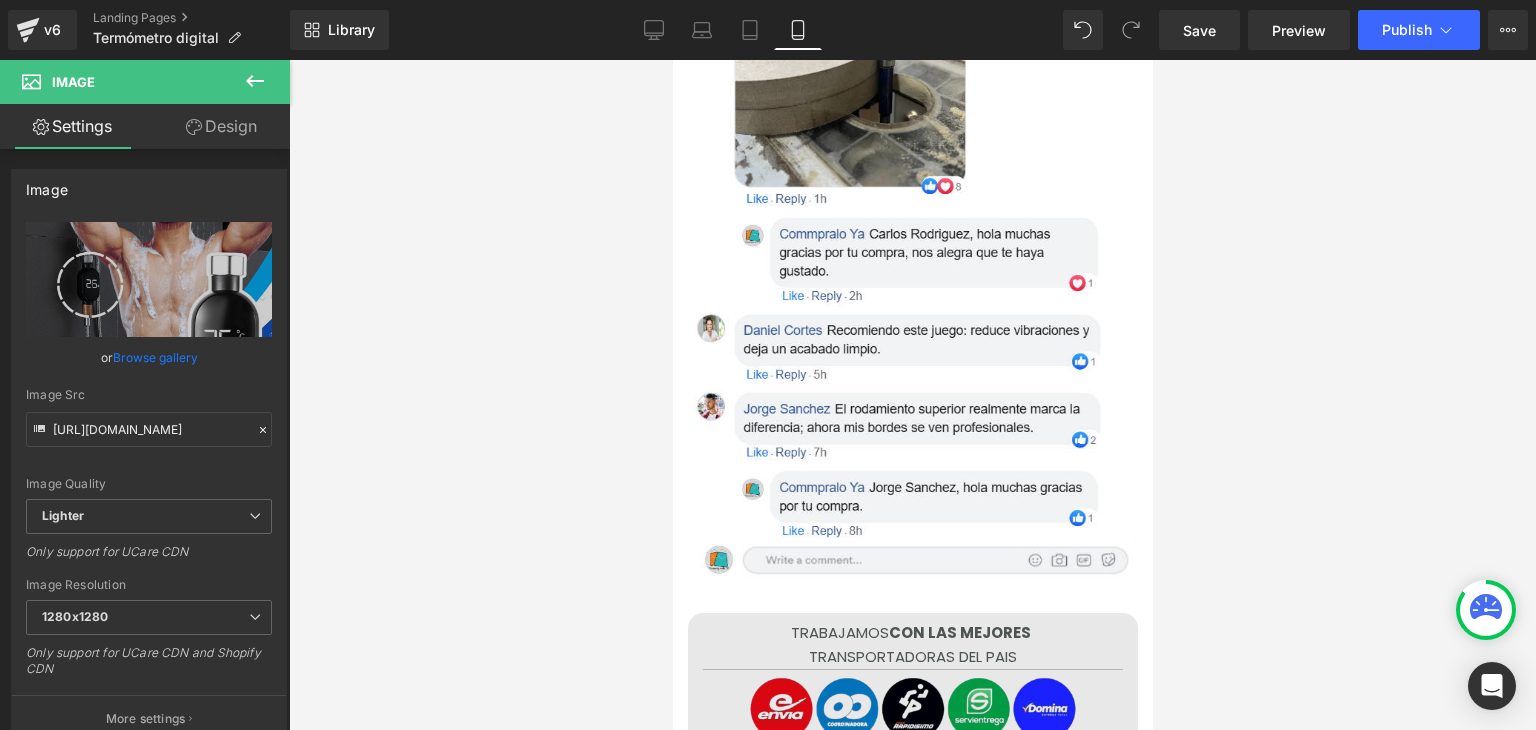 click at bounding box center [912, 177] 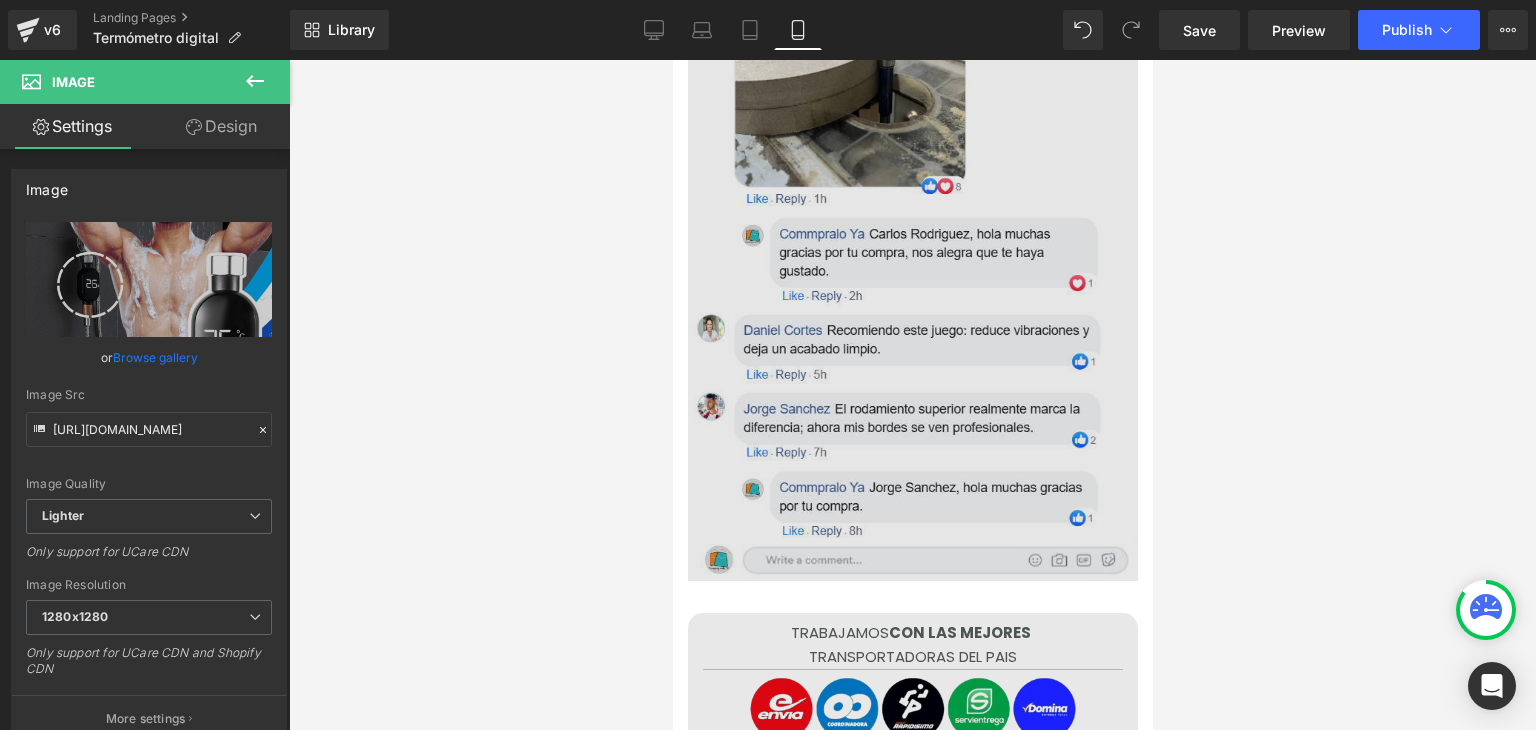 click at bounding box center (912, 177) 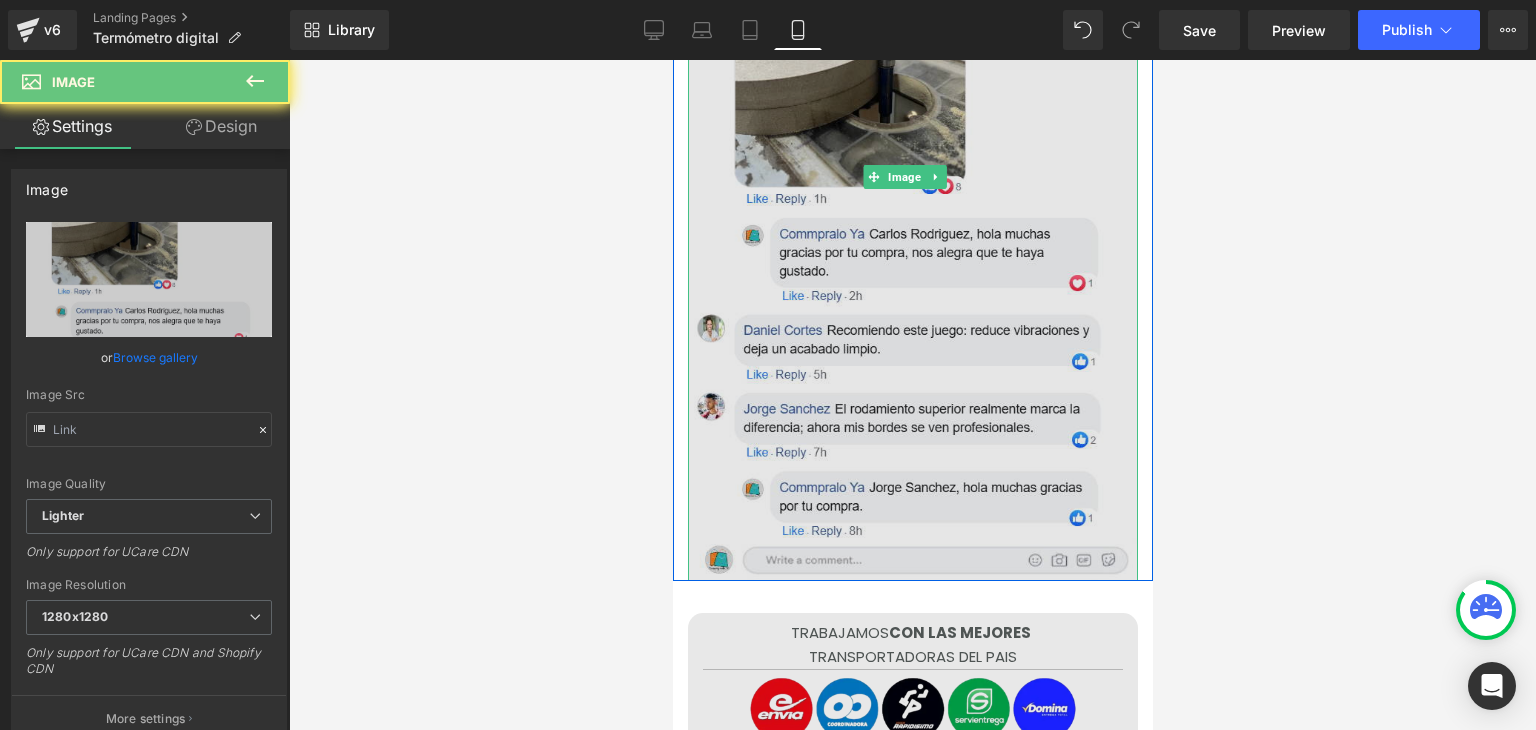 type on "[URL][DOMAIN_NAME][DOMAIN_NAME]" 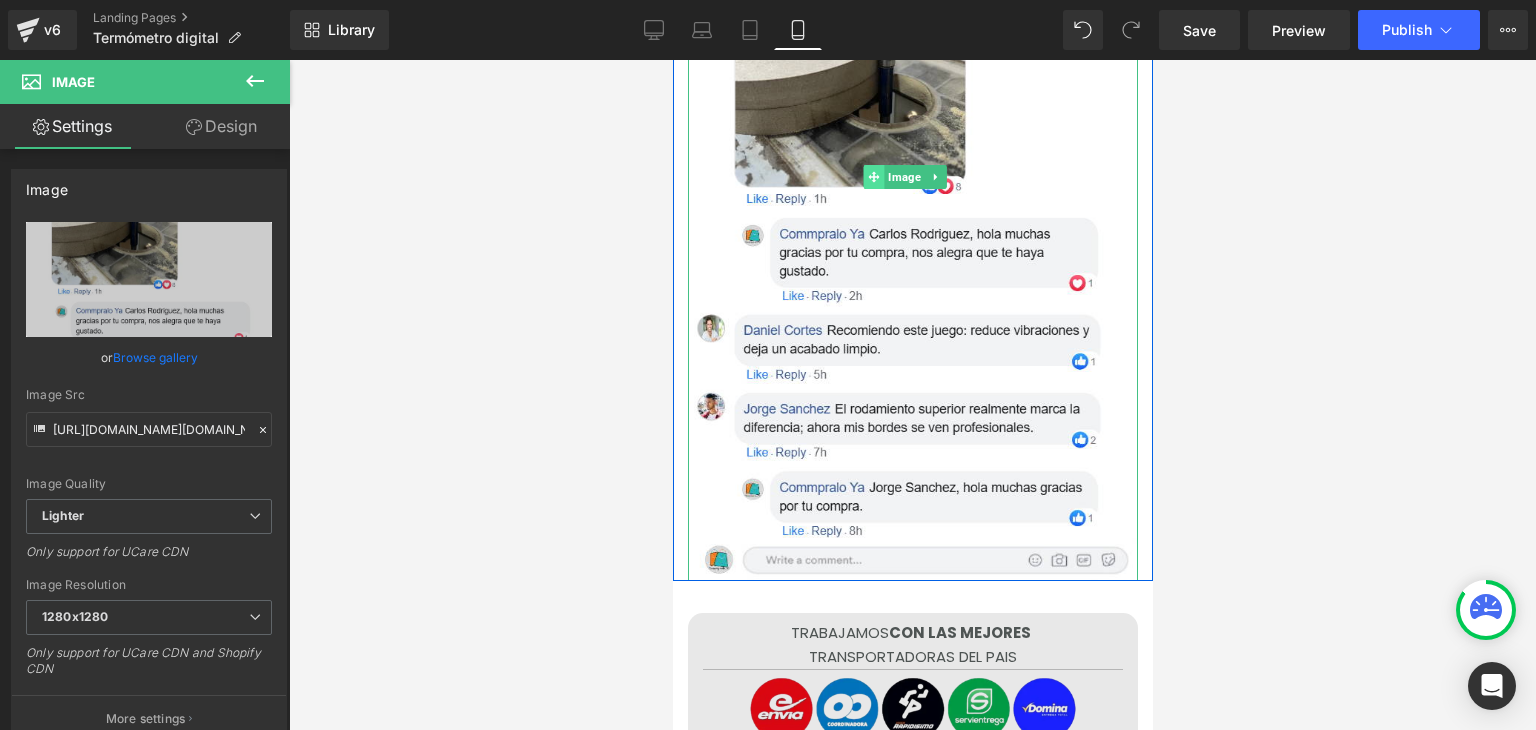 scroll, scrollTop: 7100, scrollLeft: 0, axis: vertical 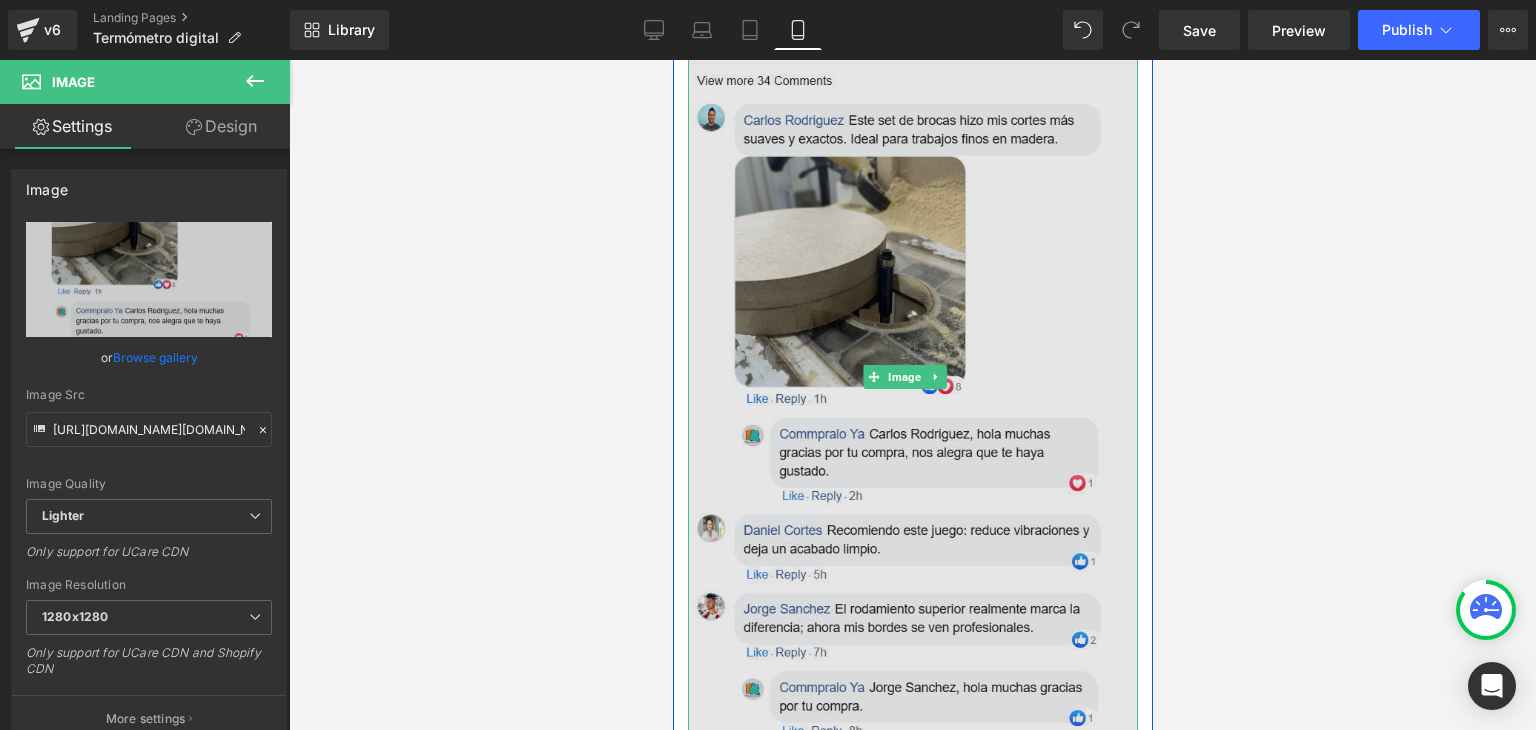 click at bounding box center [912, 377] 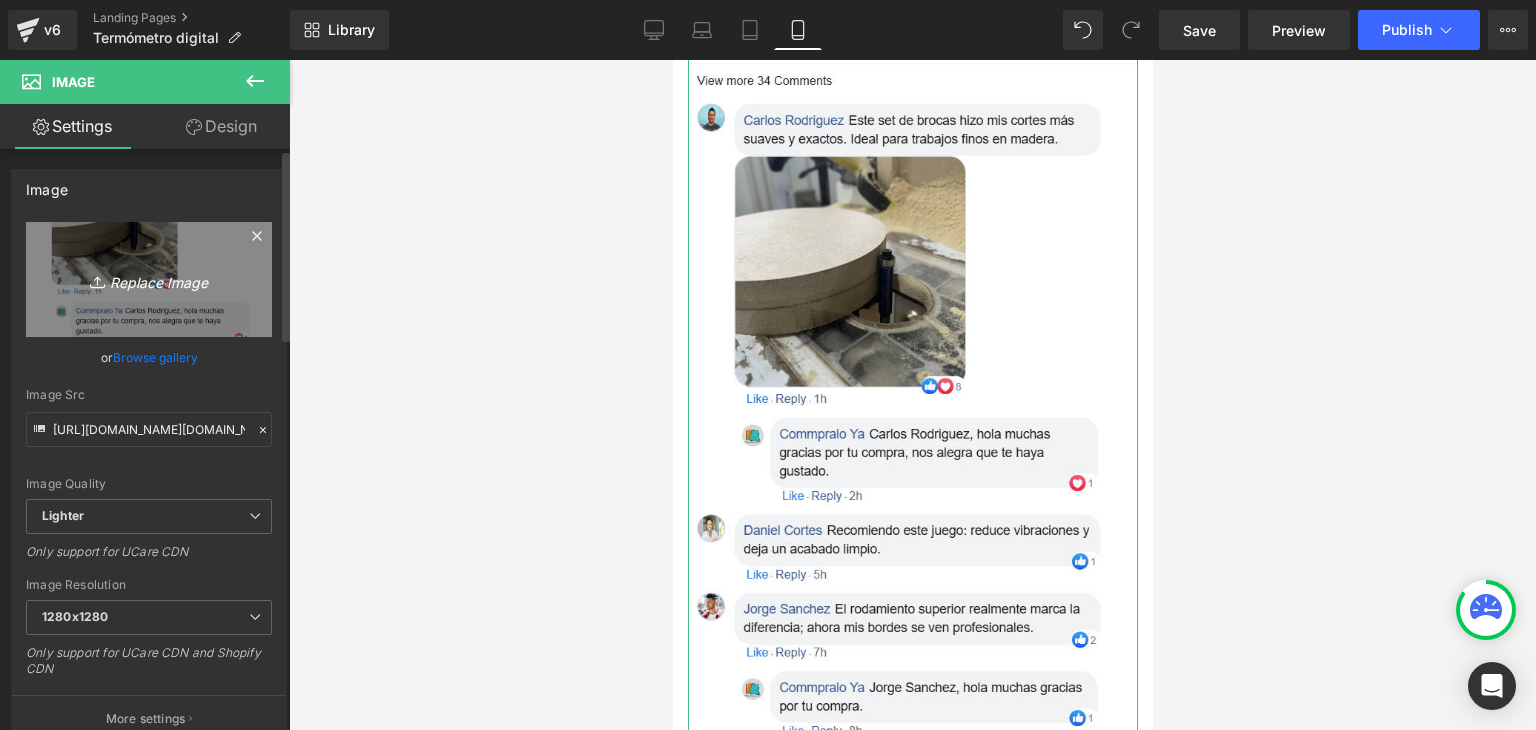 click on "Replace Image" at bounding box center (149, 279) 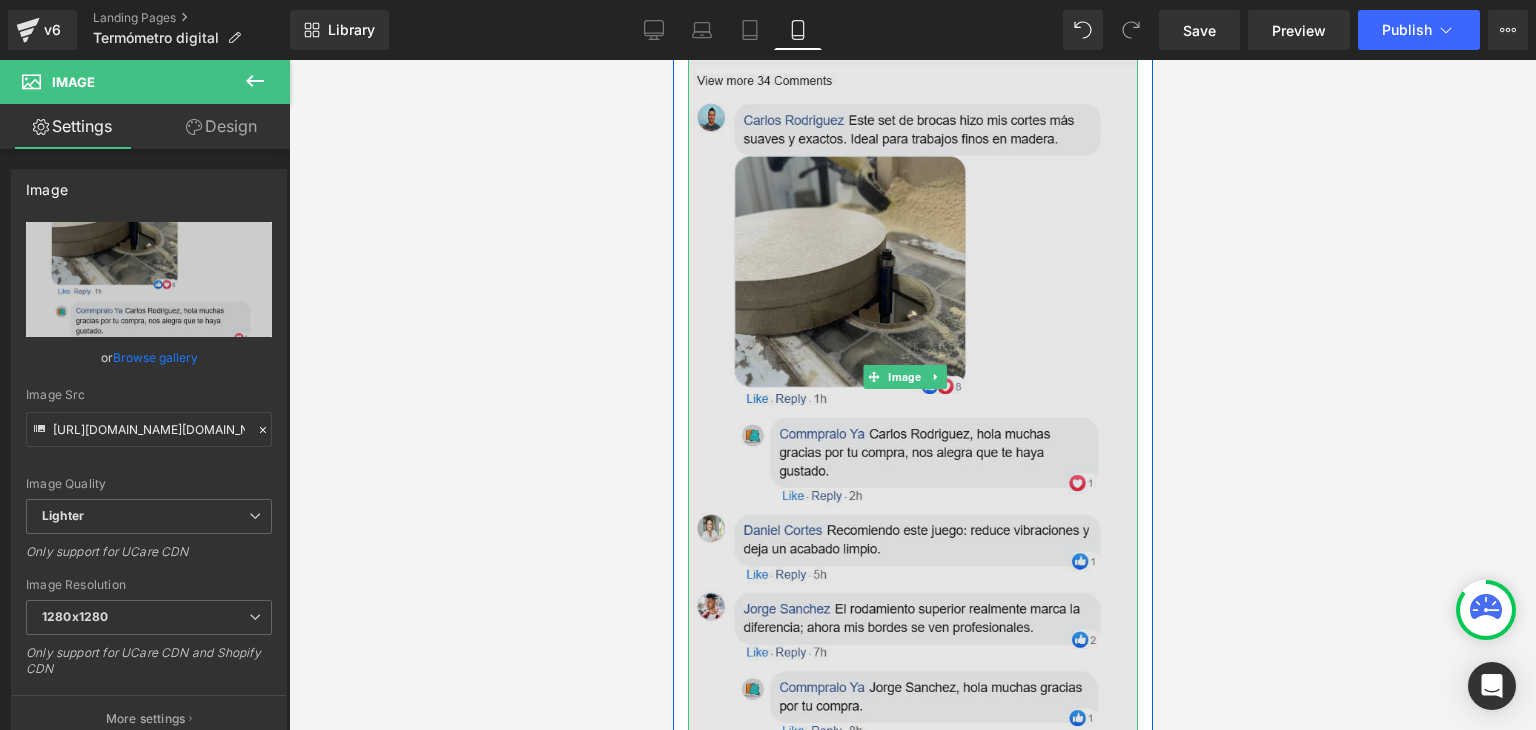 click at bounding box center [912, 377] 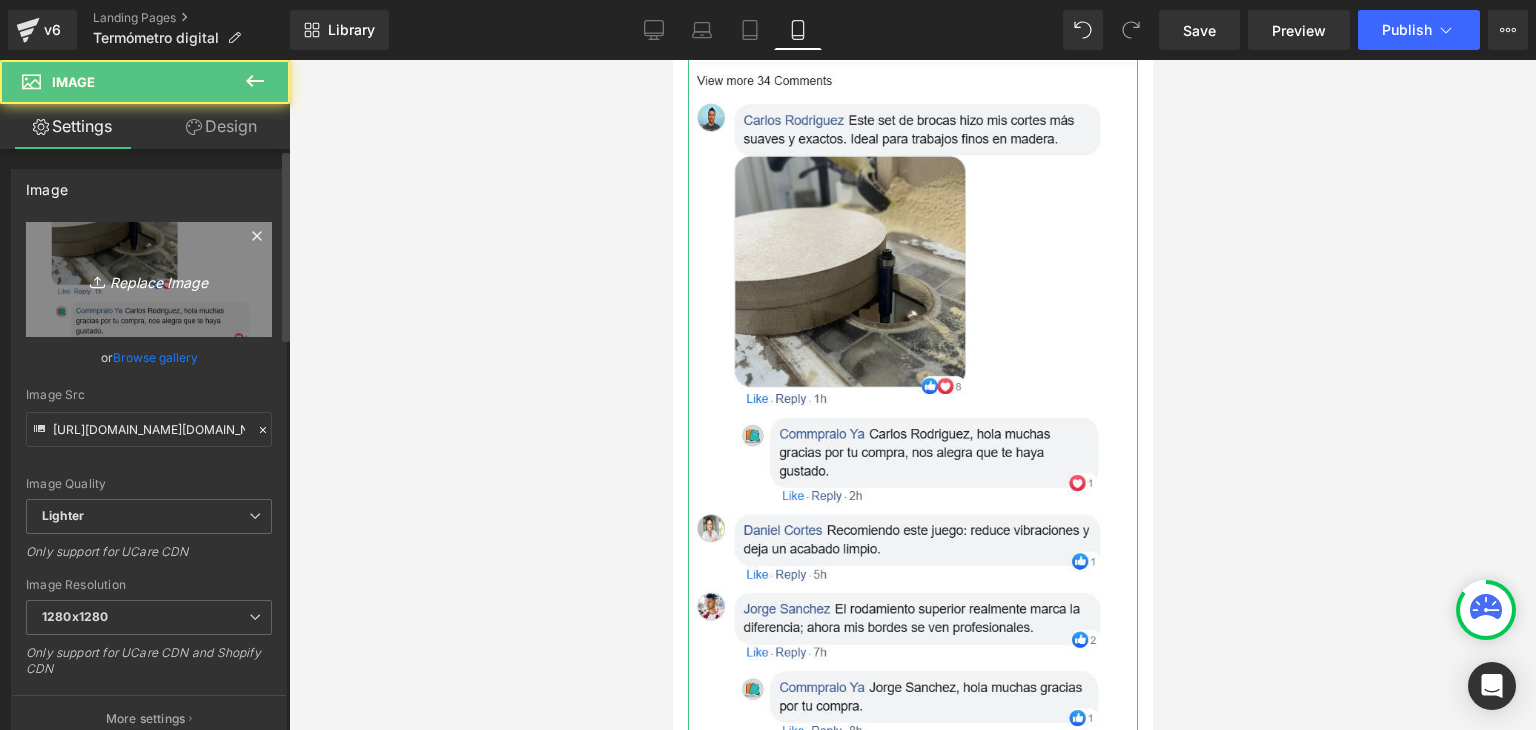 click on "Replace Image" at bounding box center [149, 279] 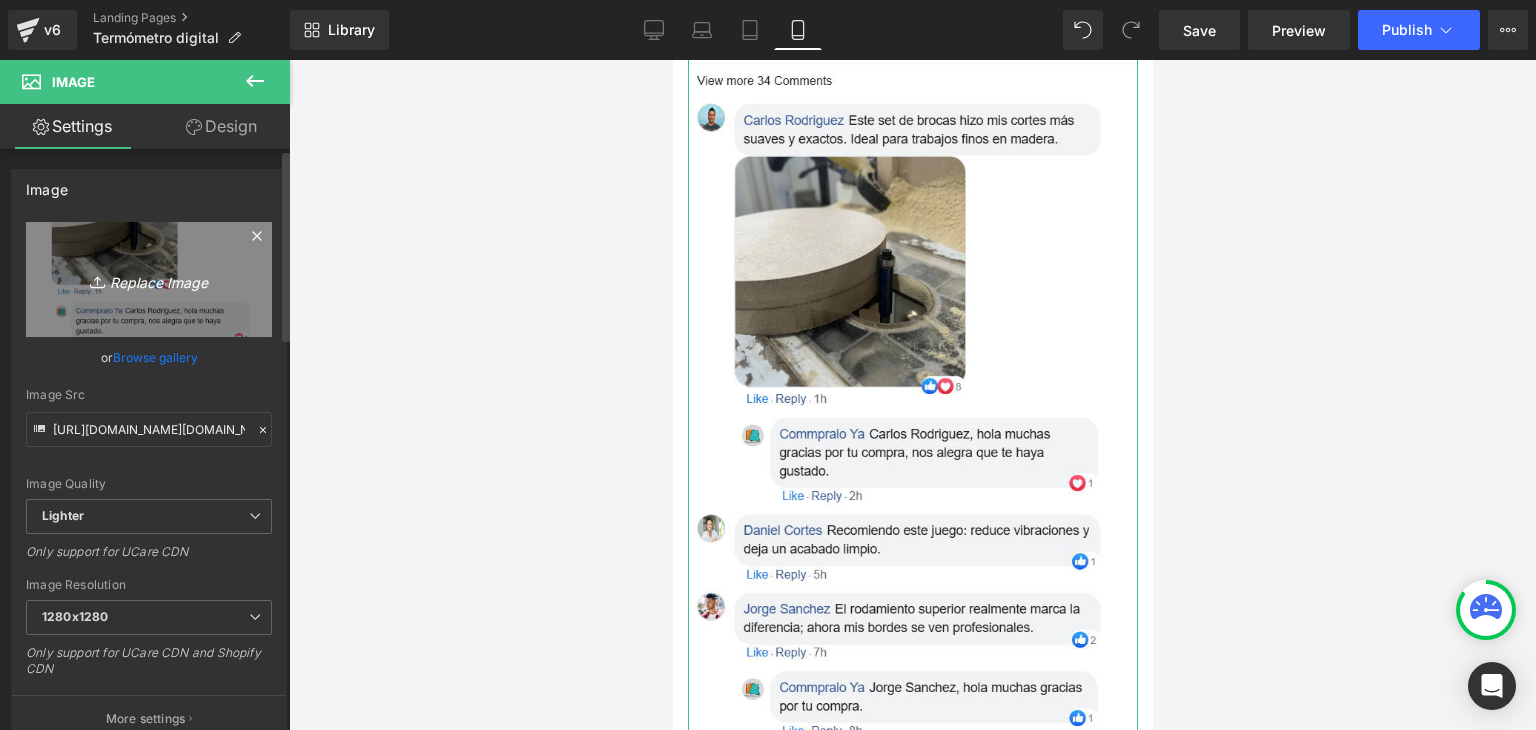 type on "C:\fakepath\[DOMAIN_NAME]_zvzbkpj8vl_photo.webp" 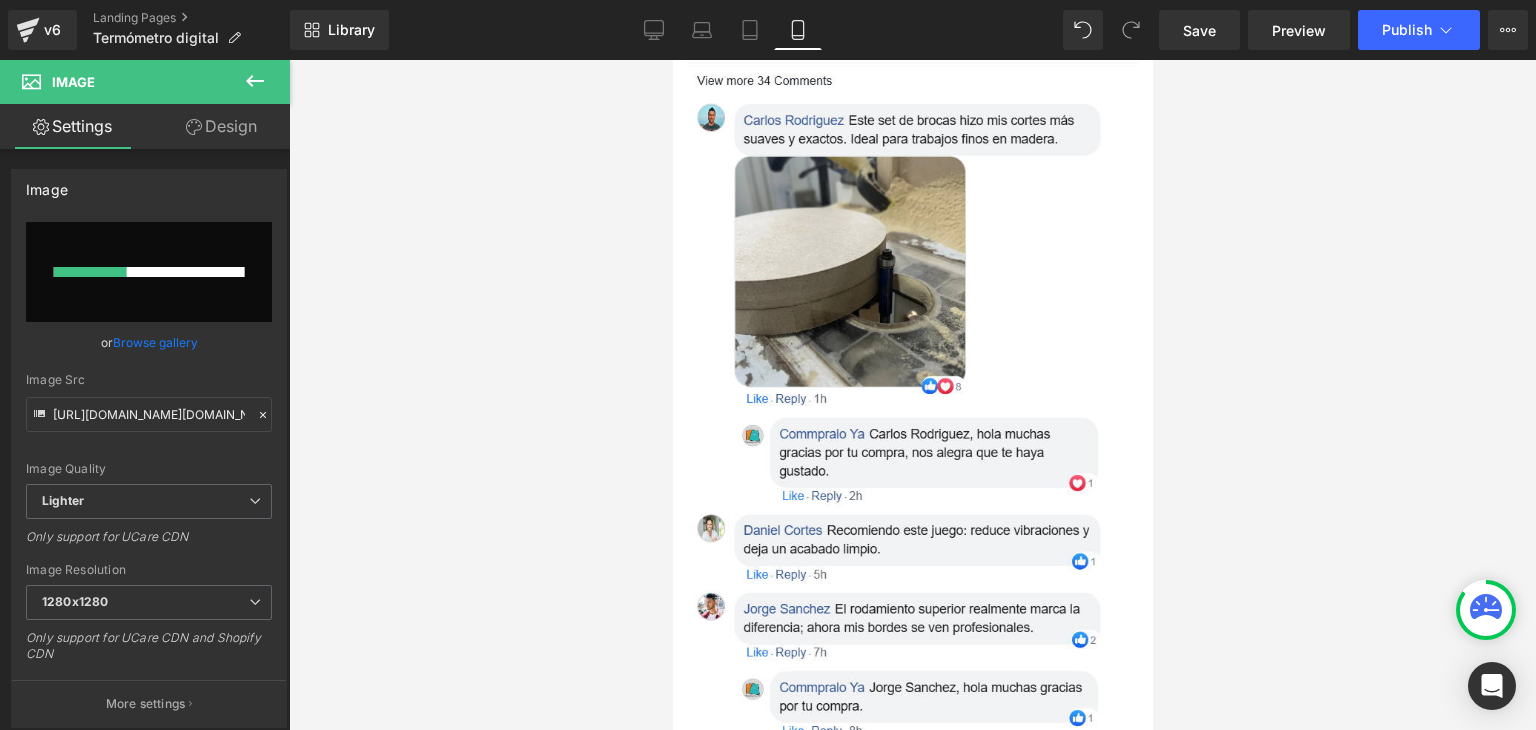 type 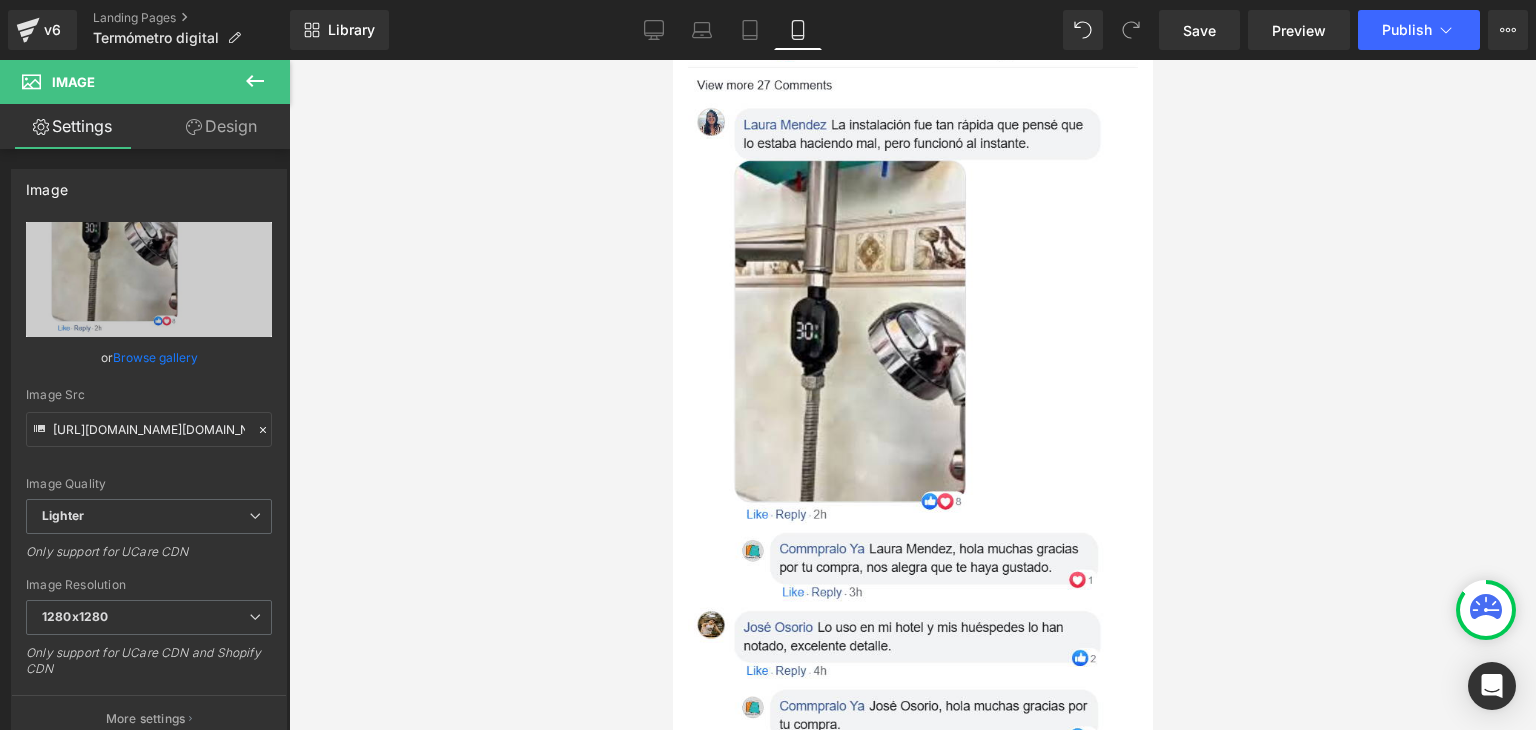 type on "[URL][DOMAIN_NAME][DOMAIN_NAME]" 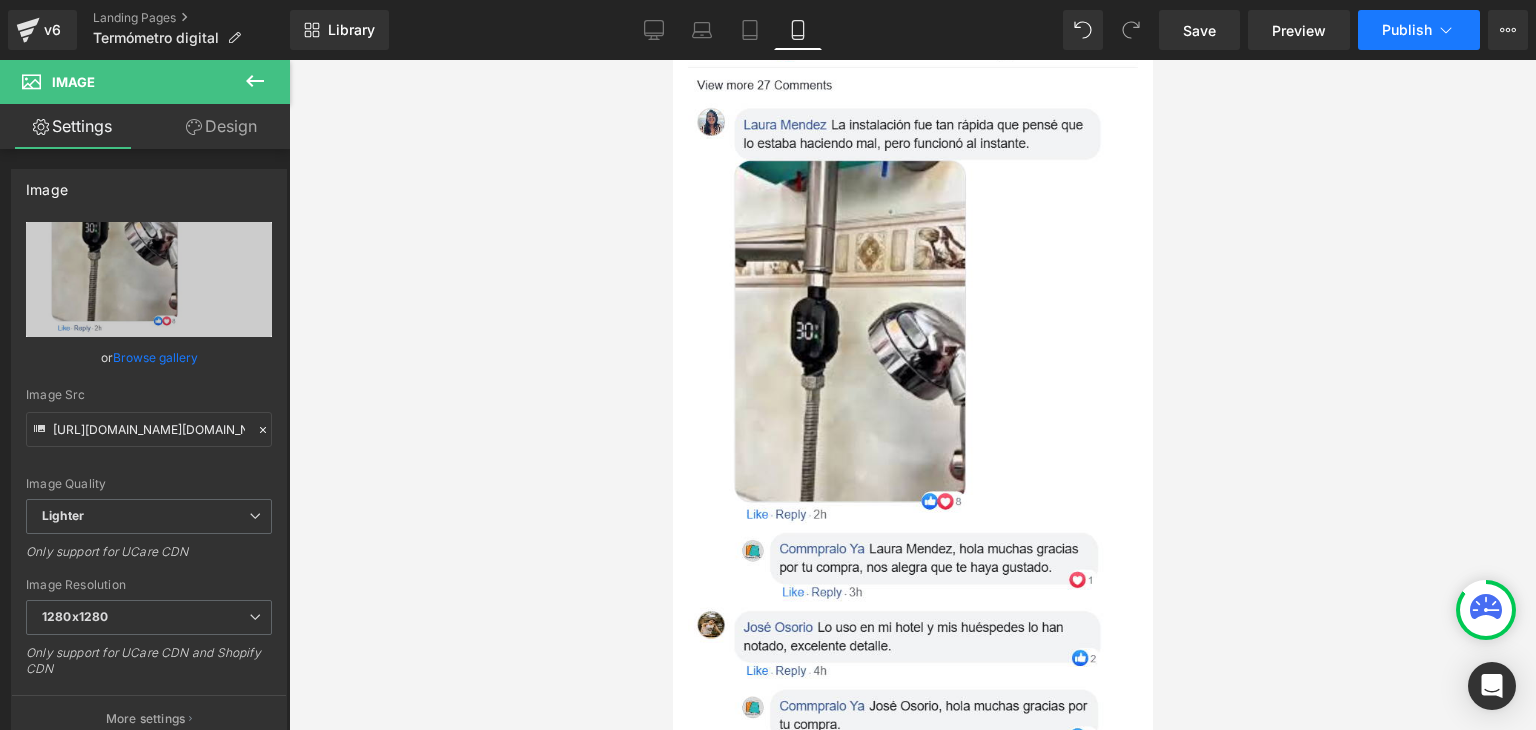 click on "Publish" at bounding box center [1407, 30] 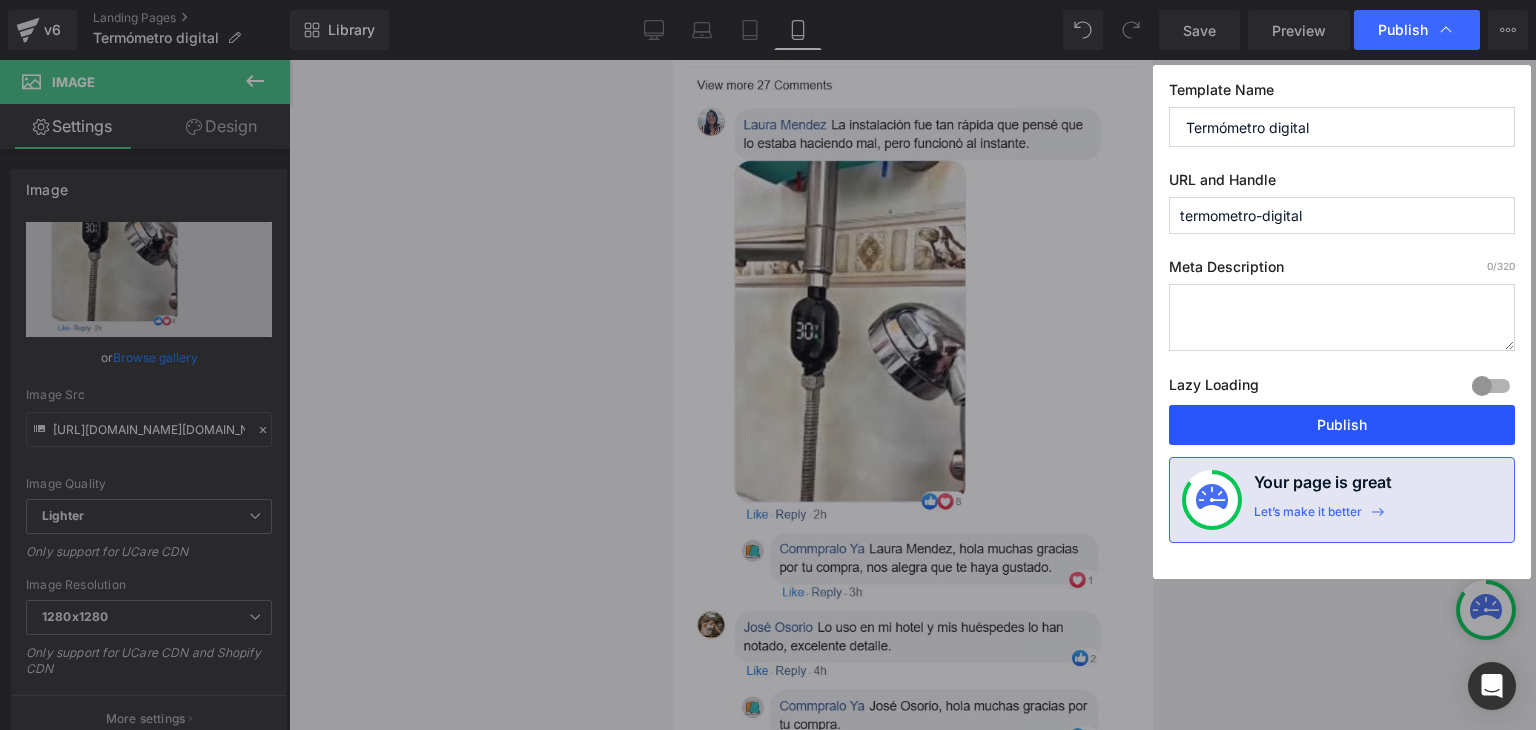 click on "Publish" at bounding box center [1342, 425] 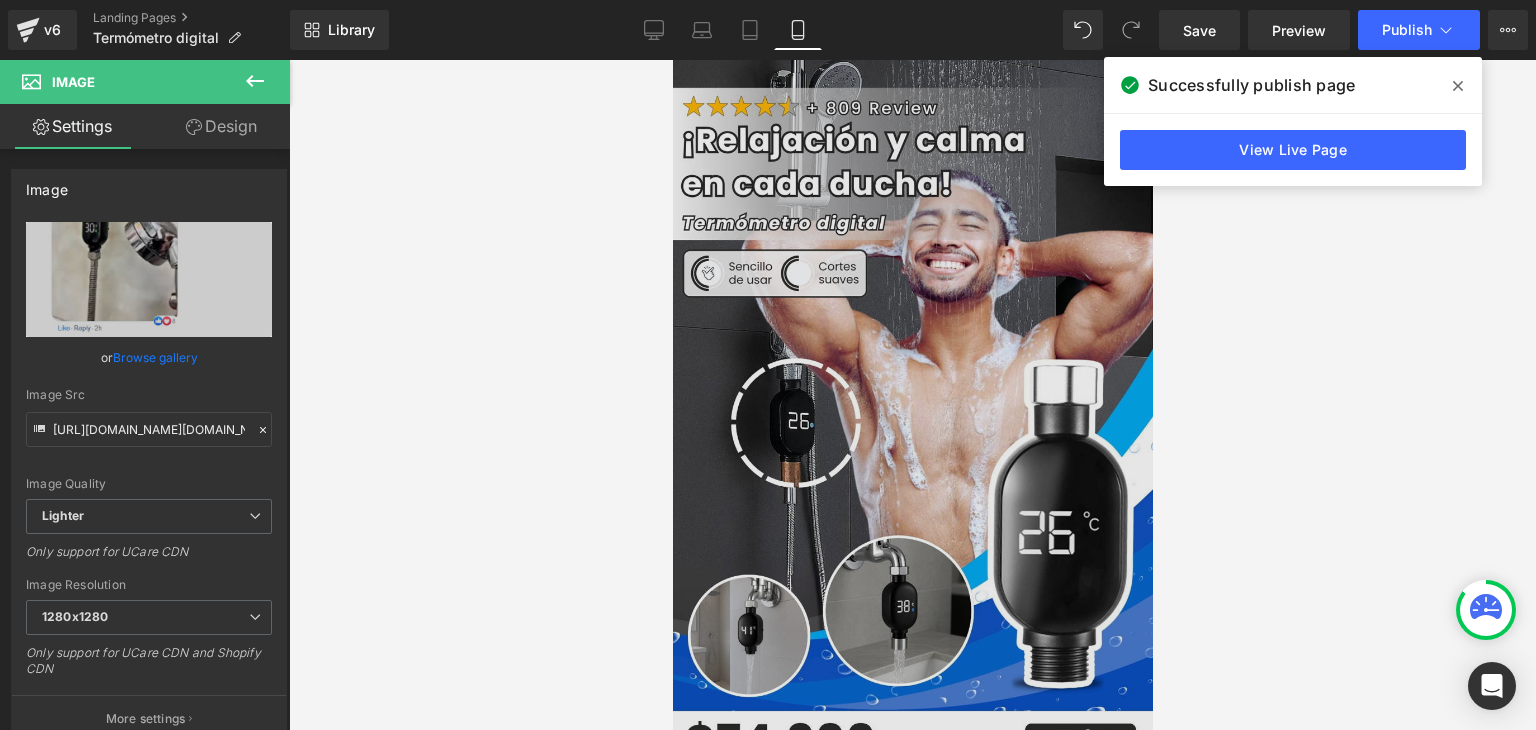 scroll, scrollTop: 0, scrollLeft: 0, axis: both 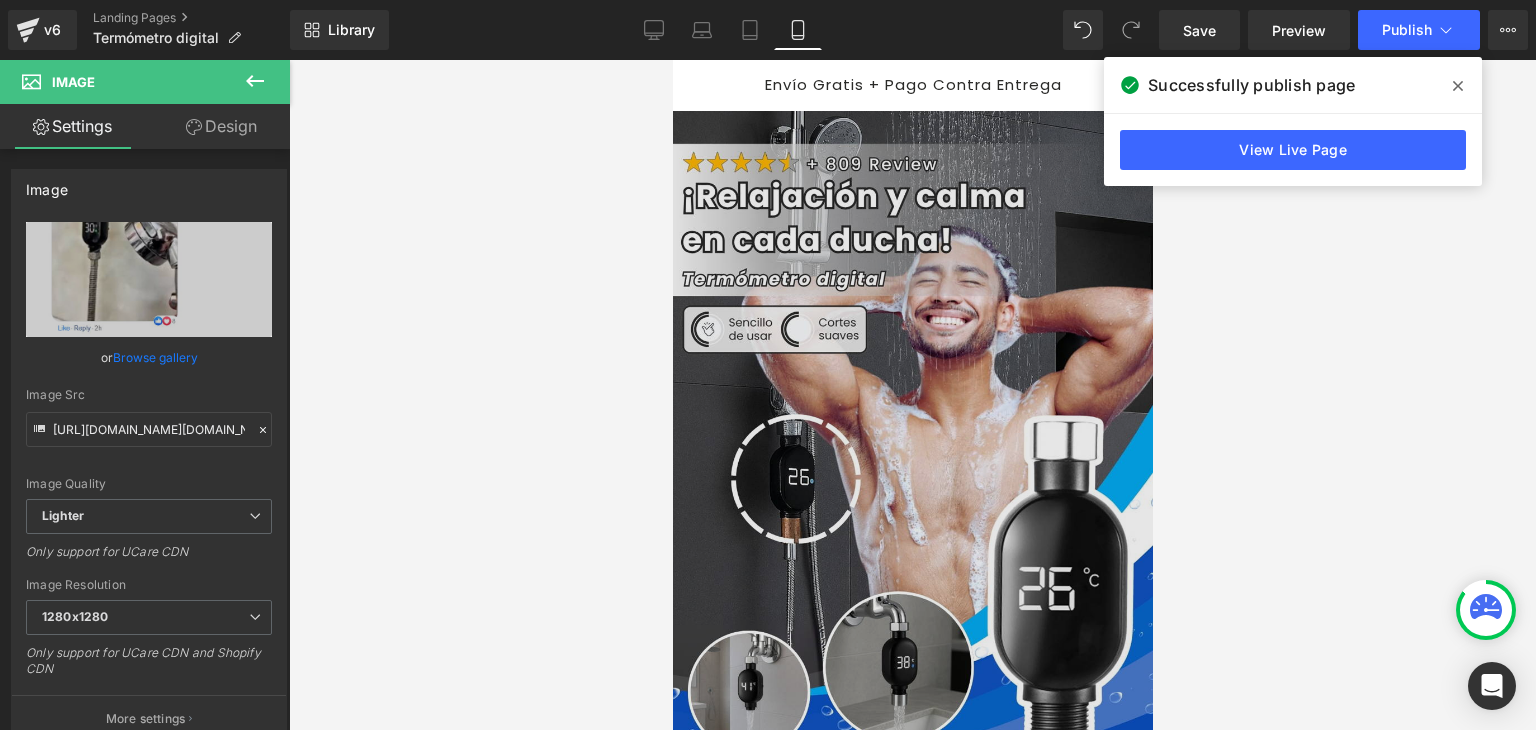click at bounding box center [910, 469] 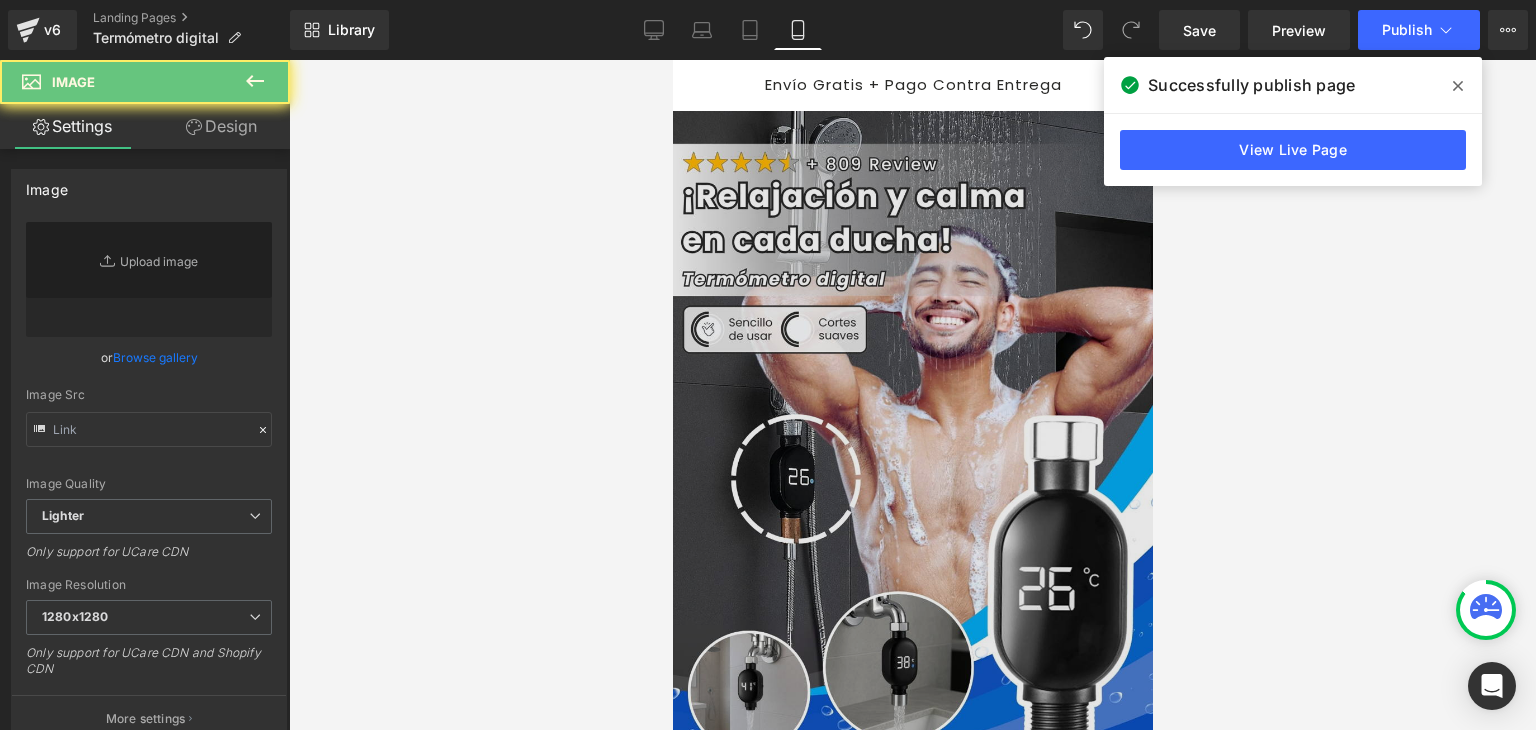 click at bounding box center (910, 469) 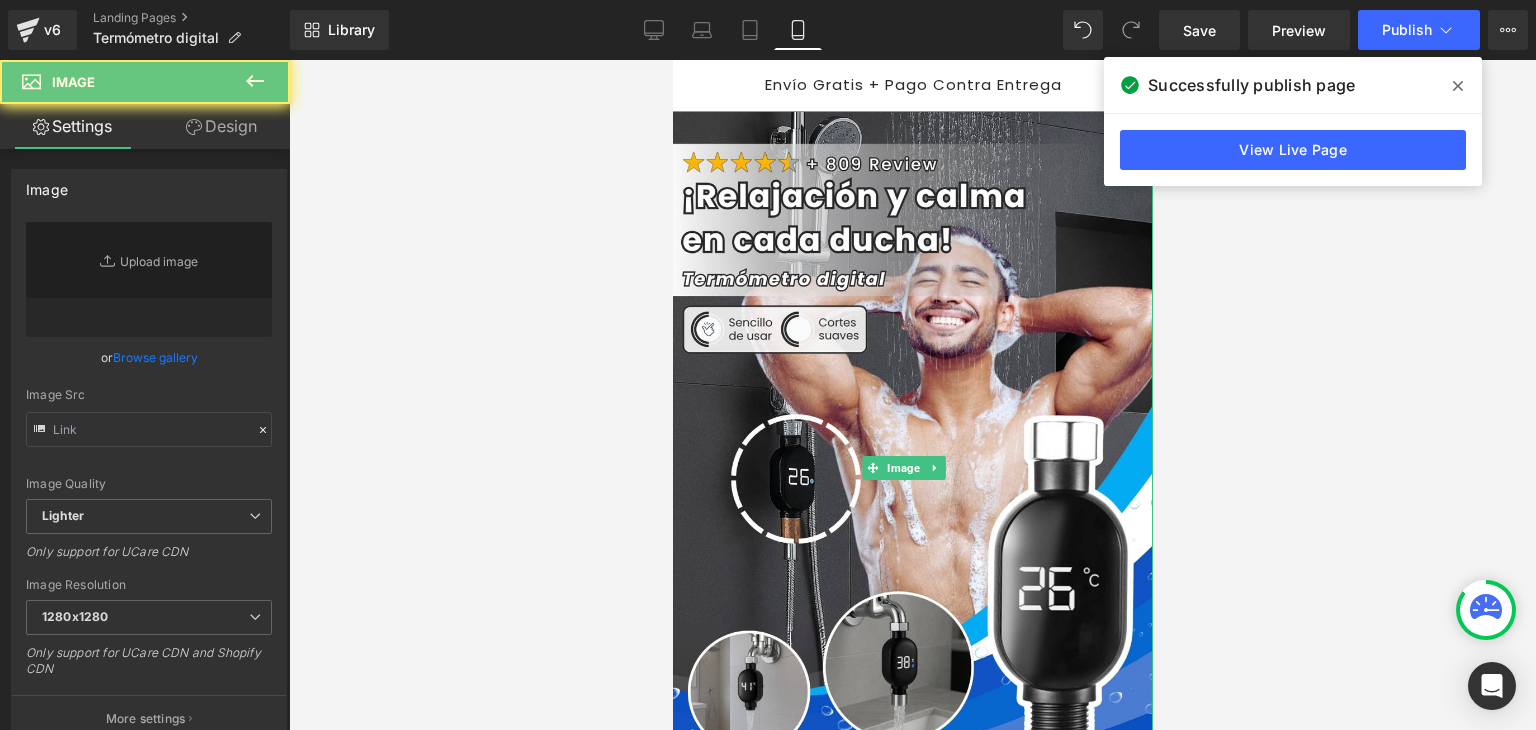 type on "[URL][DOMAIN_NAME]" 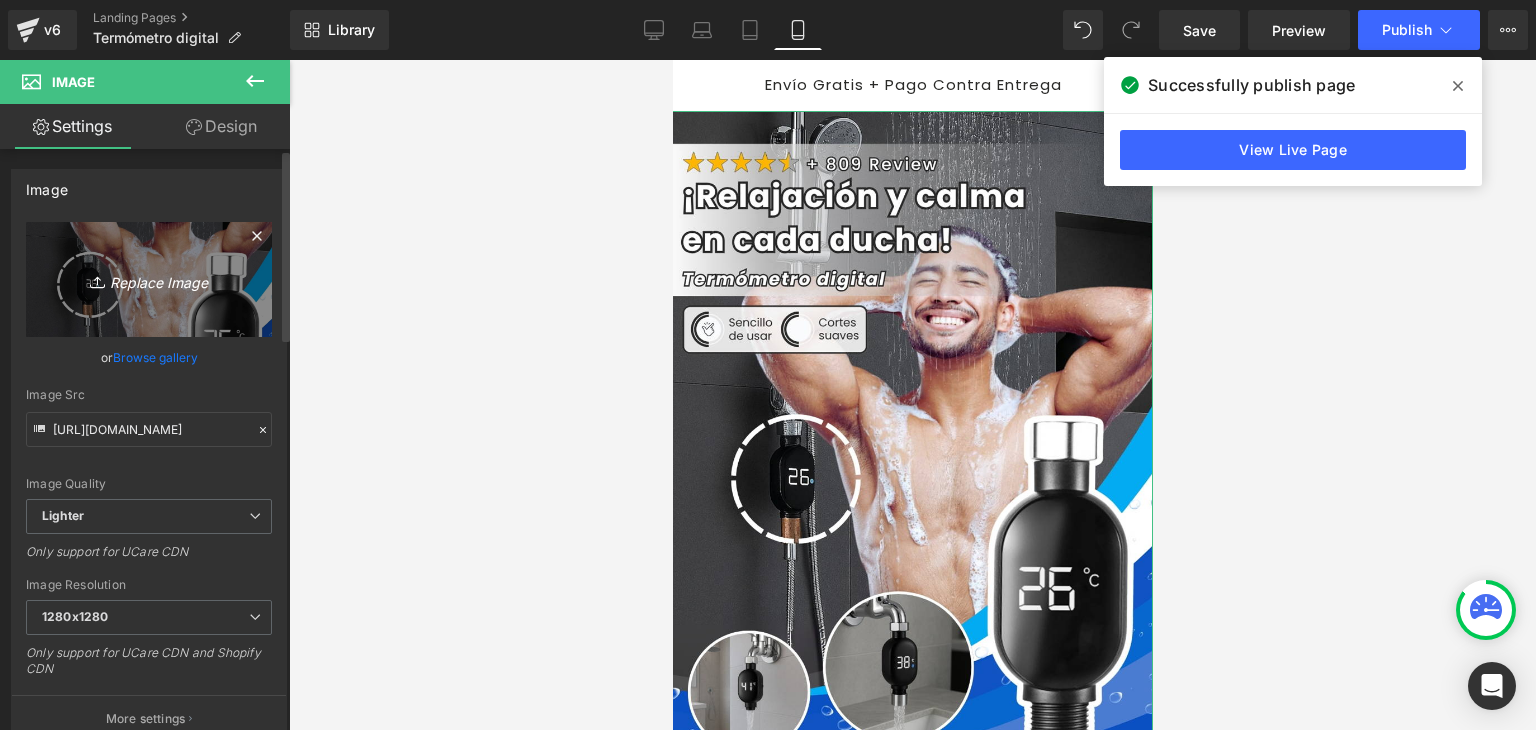 click on "Replace Image" at bounding box center [149, 279] 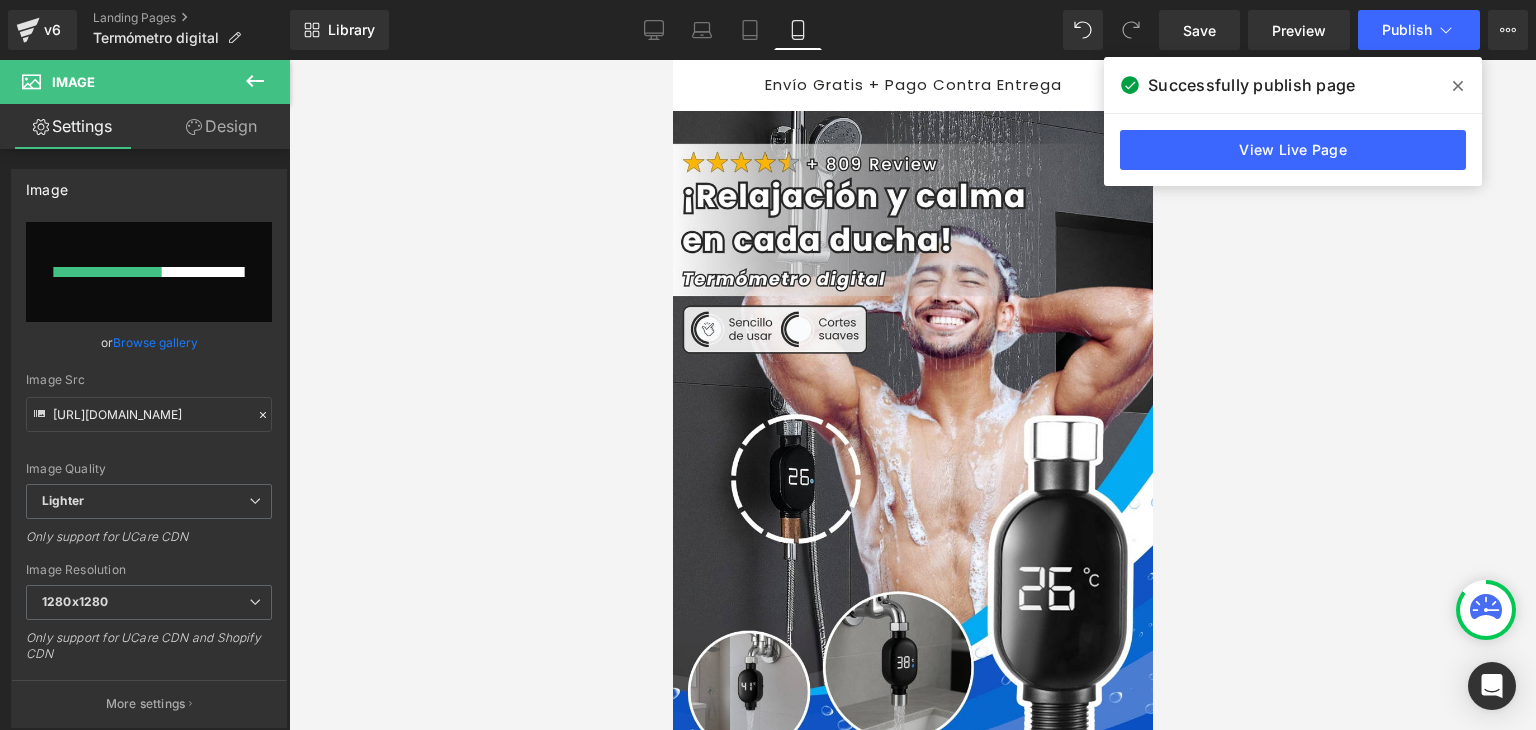 type 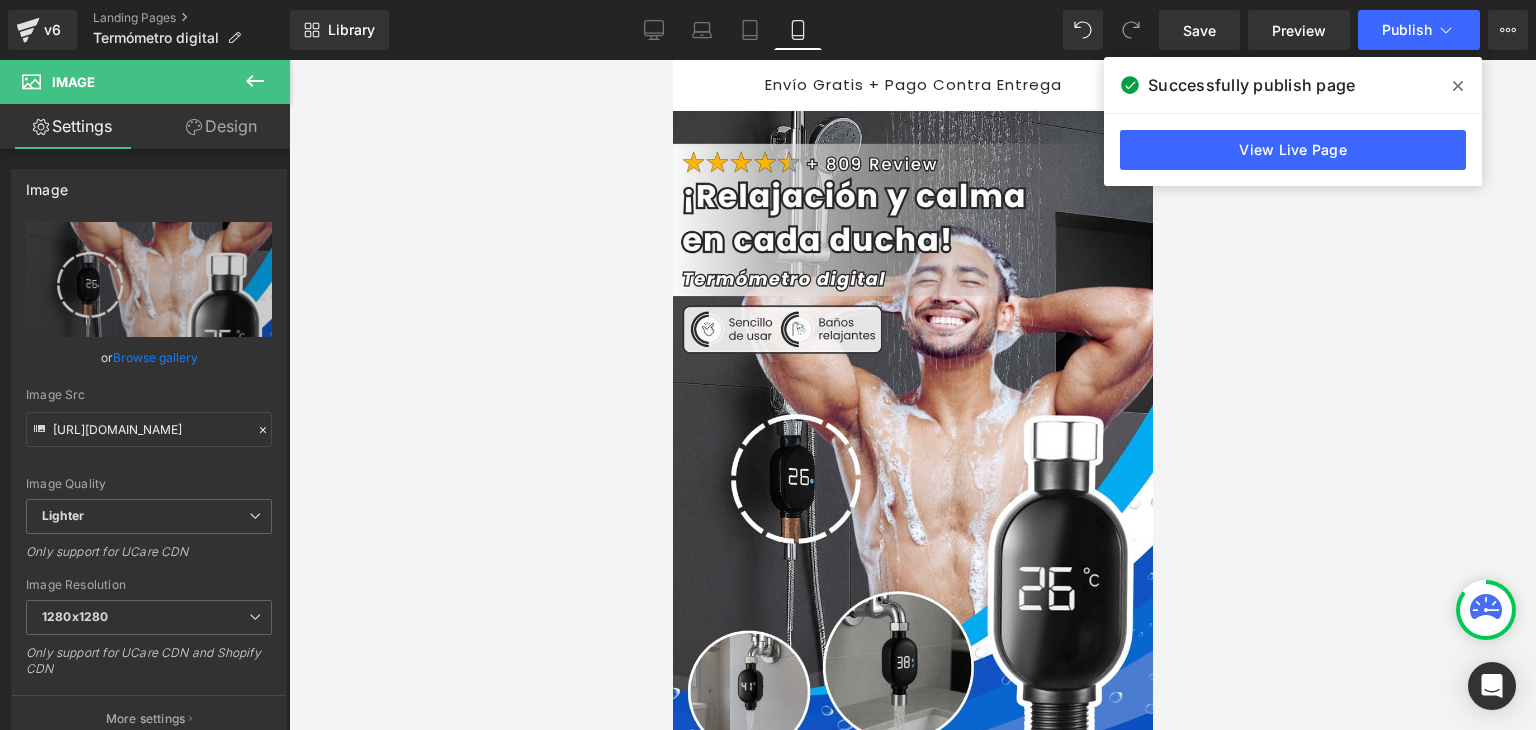 type on "[URL][DOMAIN_NAME]" 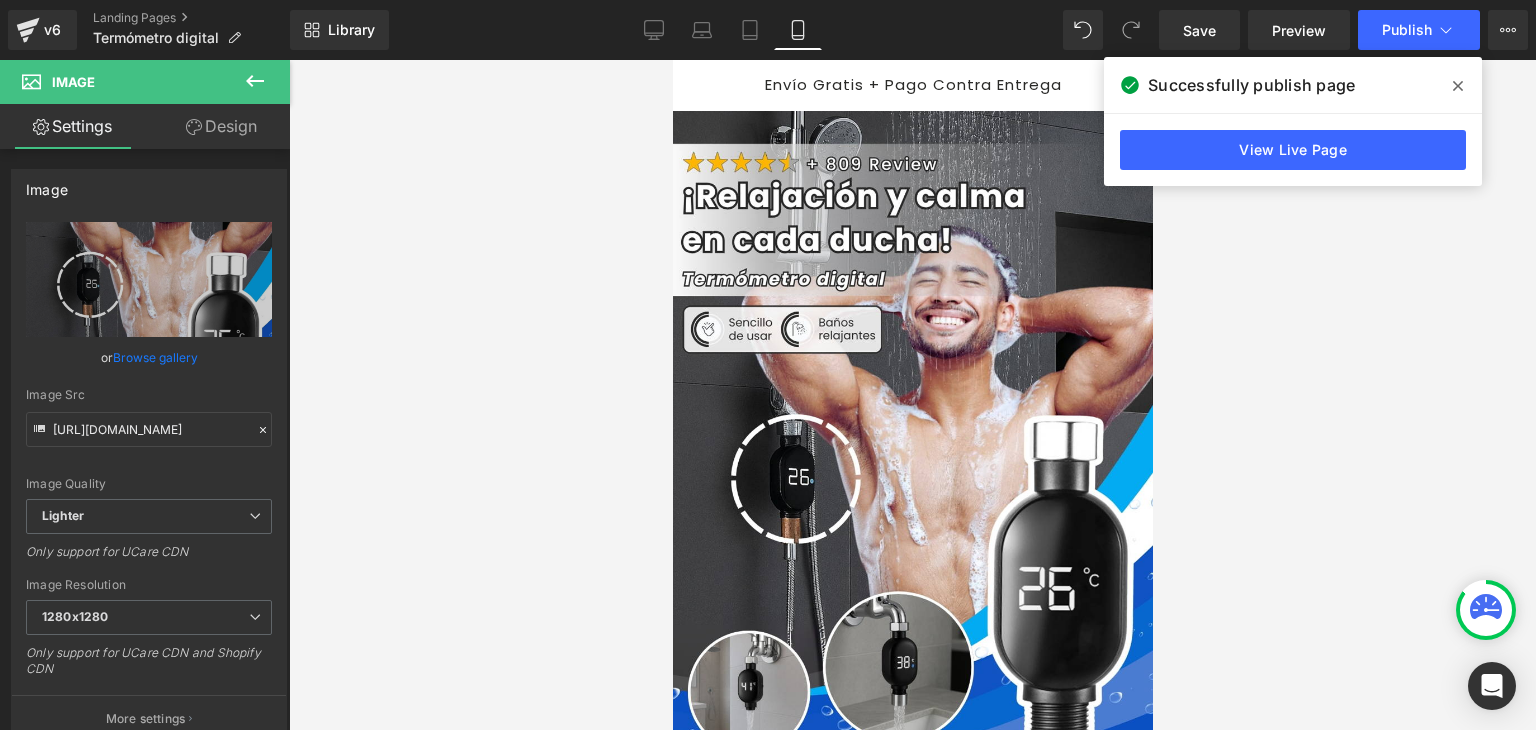 click 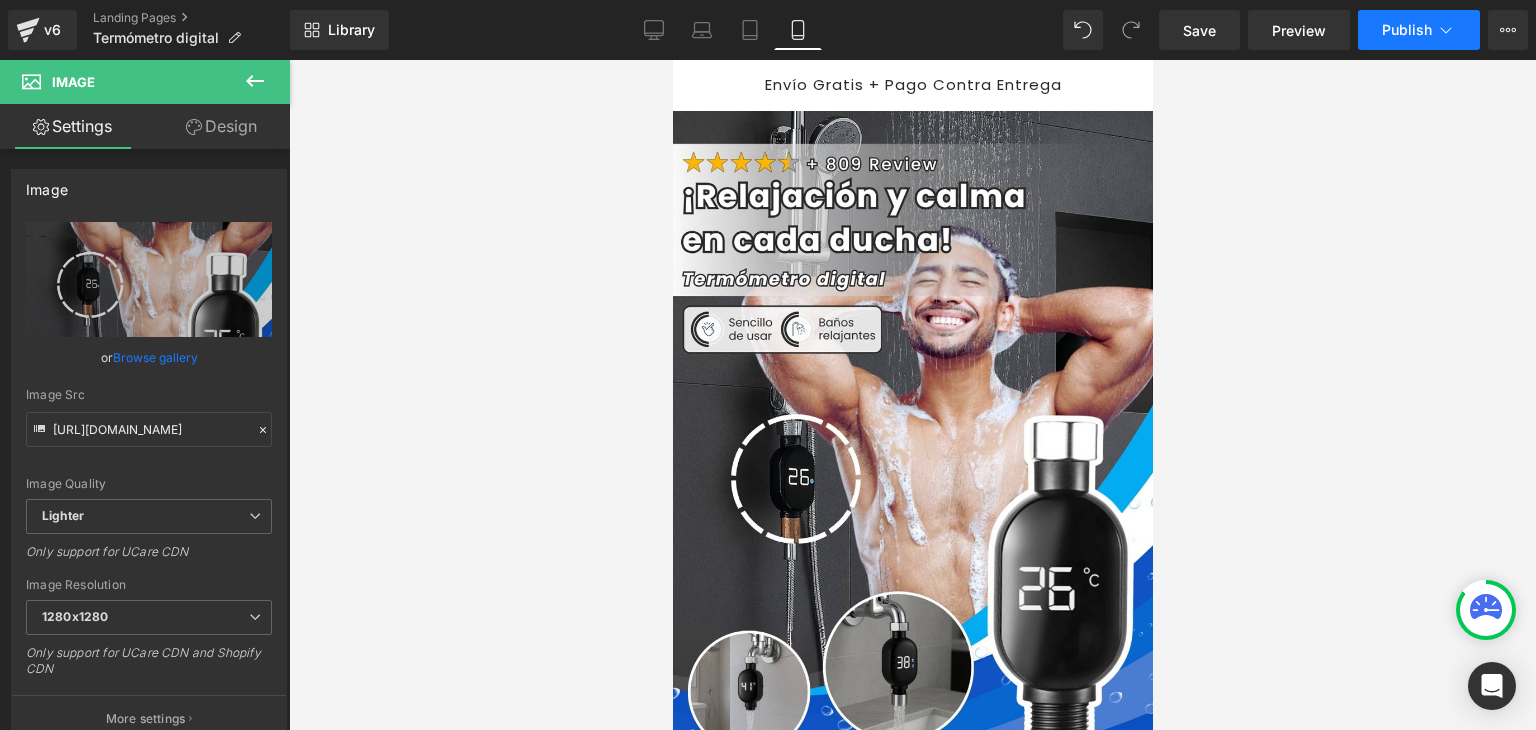 click on "Publish" at bounding box center [1419, 30] 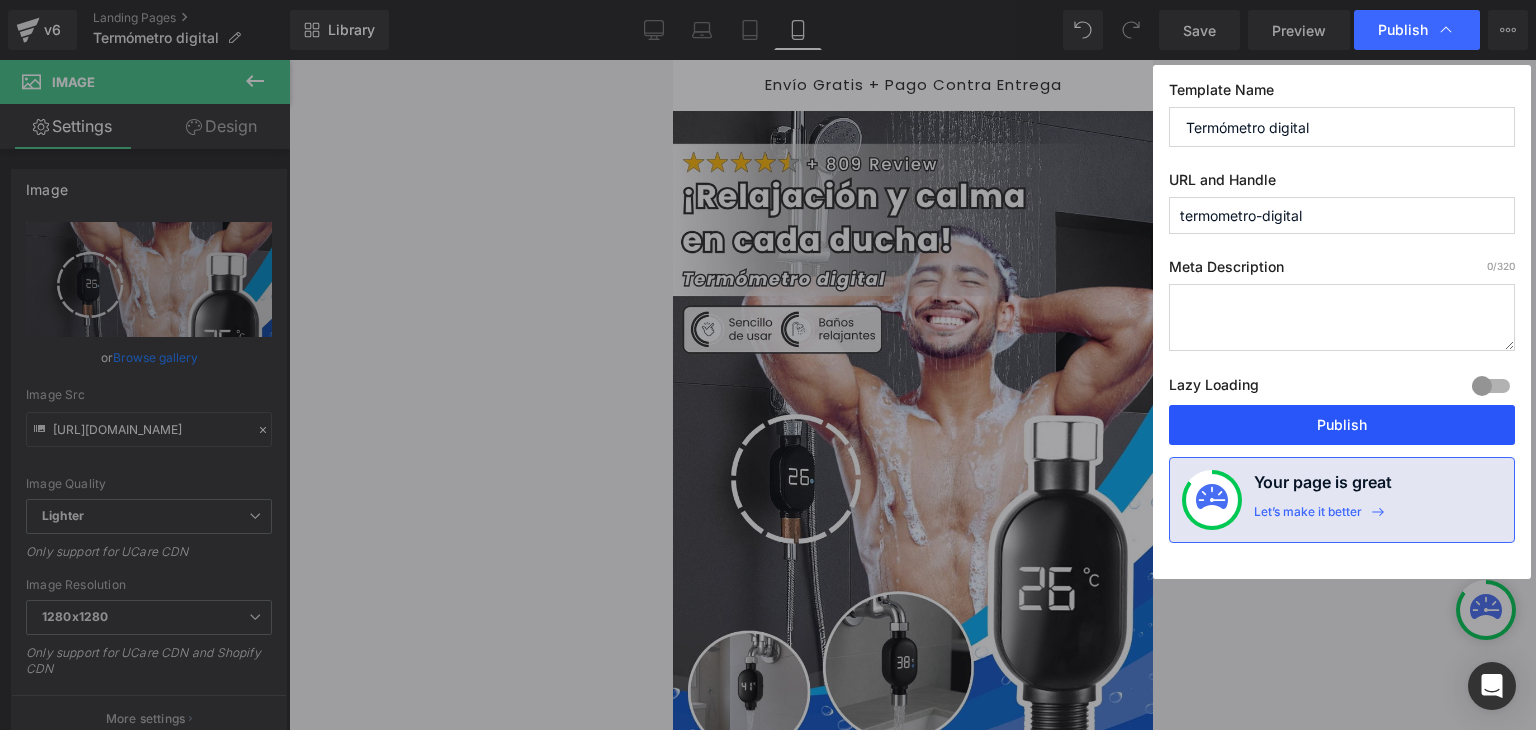 click on "Publish" at bounding box center [1342, 425] 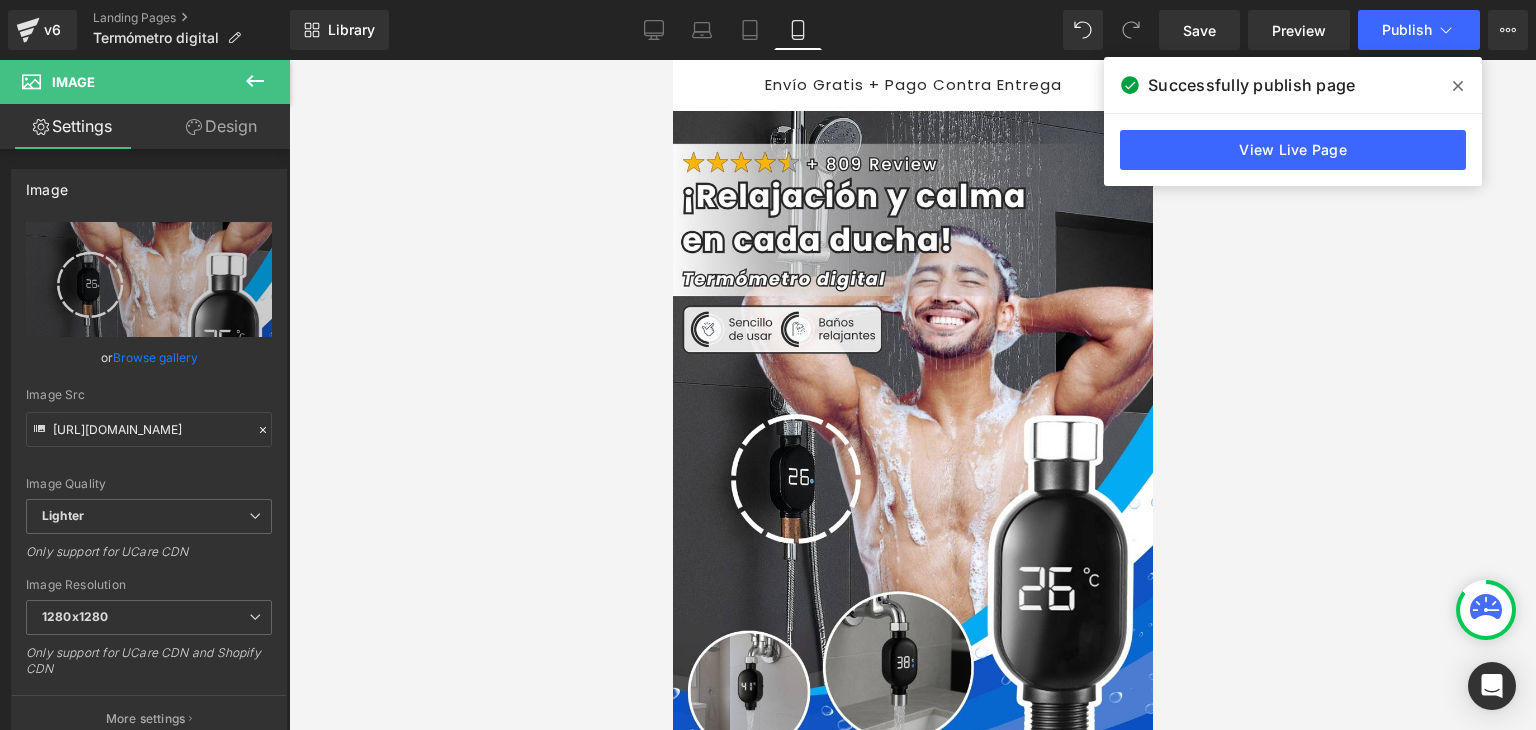 click on "You are previewing how the   will restyle your page. You can not edit Elements in Preset Preview Mode.  v6 Landing Pages Termómetro digital Library Mobile Desktop Laptop Tablet Mobile Save Preview Publish Scheduled View Live Page View with current Template Save Template to Library Schedule Publish  Optimize  Publish Settings Shortcuts  Your page can’t be published   You've reached the maximum number of published pages on your plan  (0/0).  You need to upgrade your plan or unpublish all your pages to get 1 publish slot.   Unpublish pages   Upgrade plan  Elements Global Style Base Row  rows, columns, layouts, div Heading  headings, titles, h1,h2,h3,h4,h5,h6 Text Block  texts, paragraphs, contents, blocks Image  images, photos, alts, uploads Icon  icons, symbols Button  button, call to action, cta Separator  separators, dividers, horizontal lines Liquid  liquid, custom code, html, javascript, css, reviews, apps, applications, embeded, iframe Banner Parallax  Hero Banner  Stack Tabs  Carousel  Pricing  List" at bounding box center (768, 0) 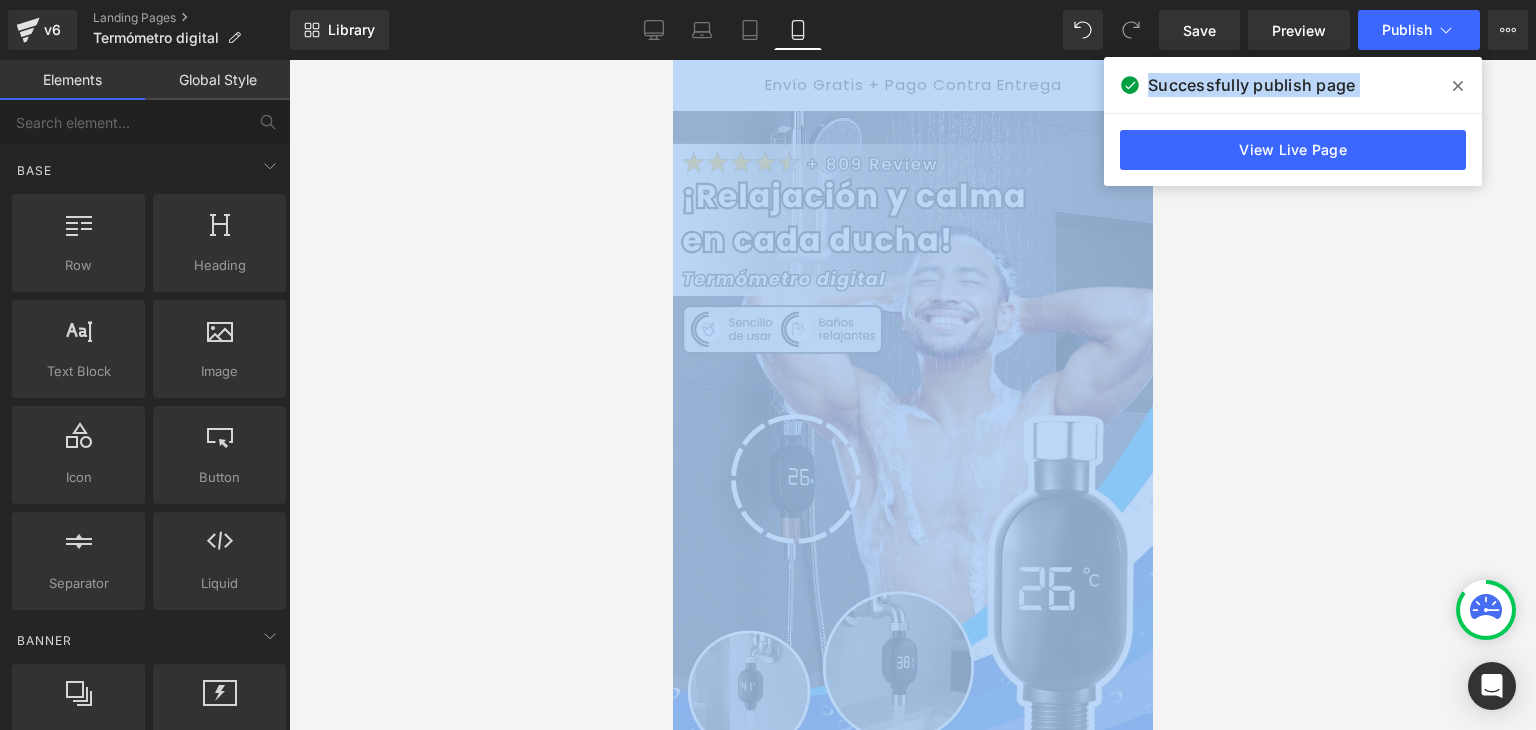 click 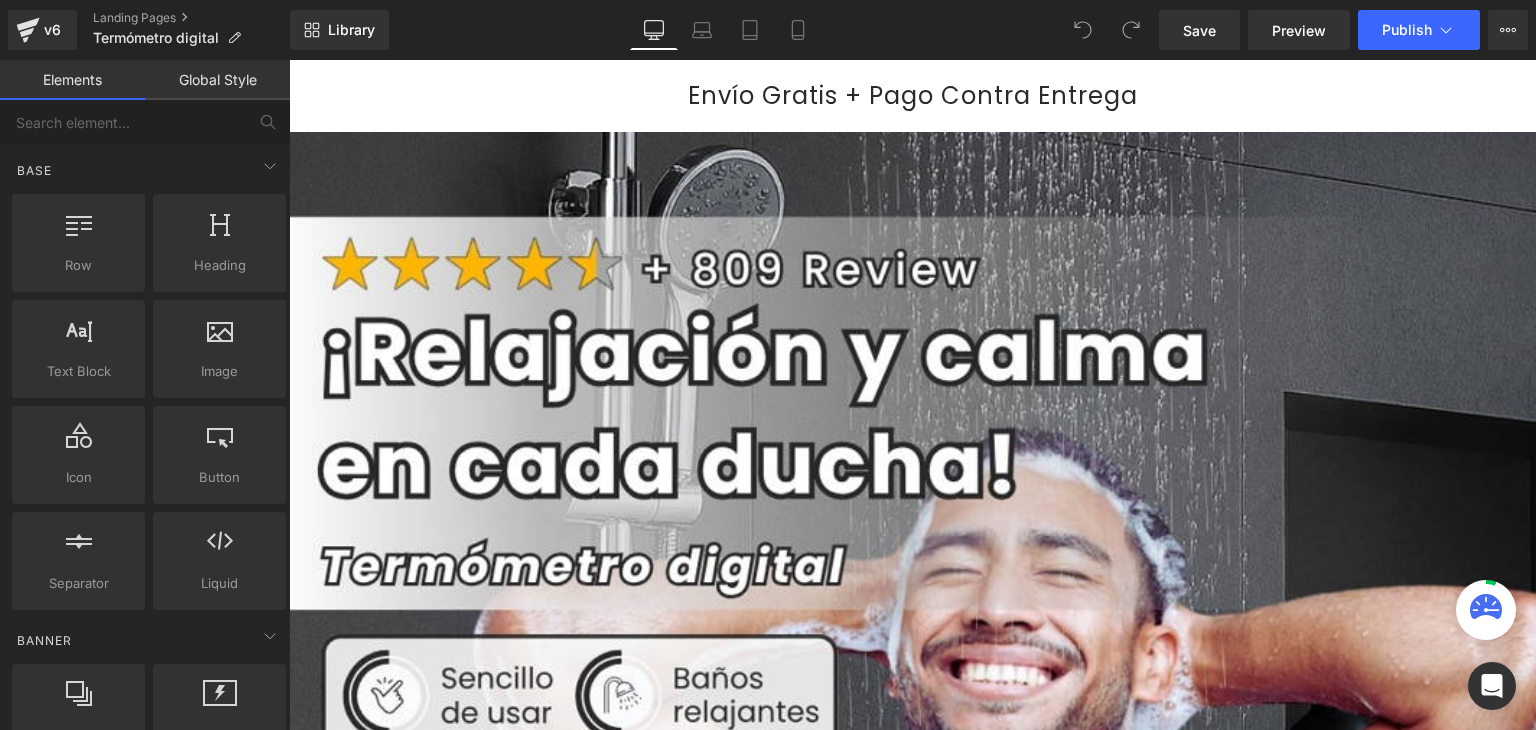 scroll, scrollTop: 0, scrollLeft: 0, axis: both 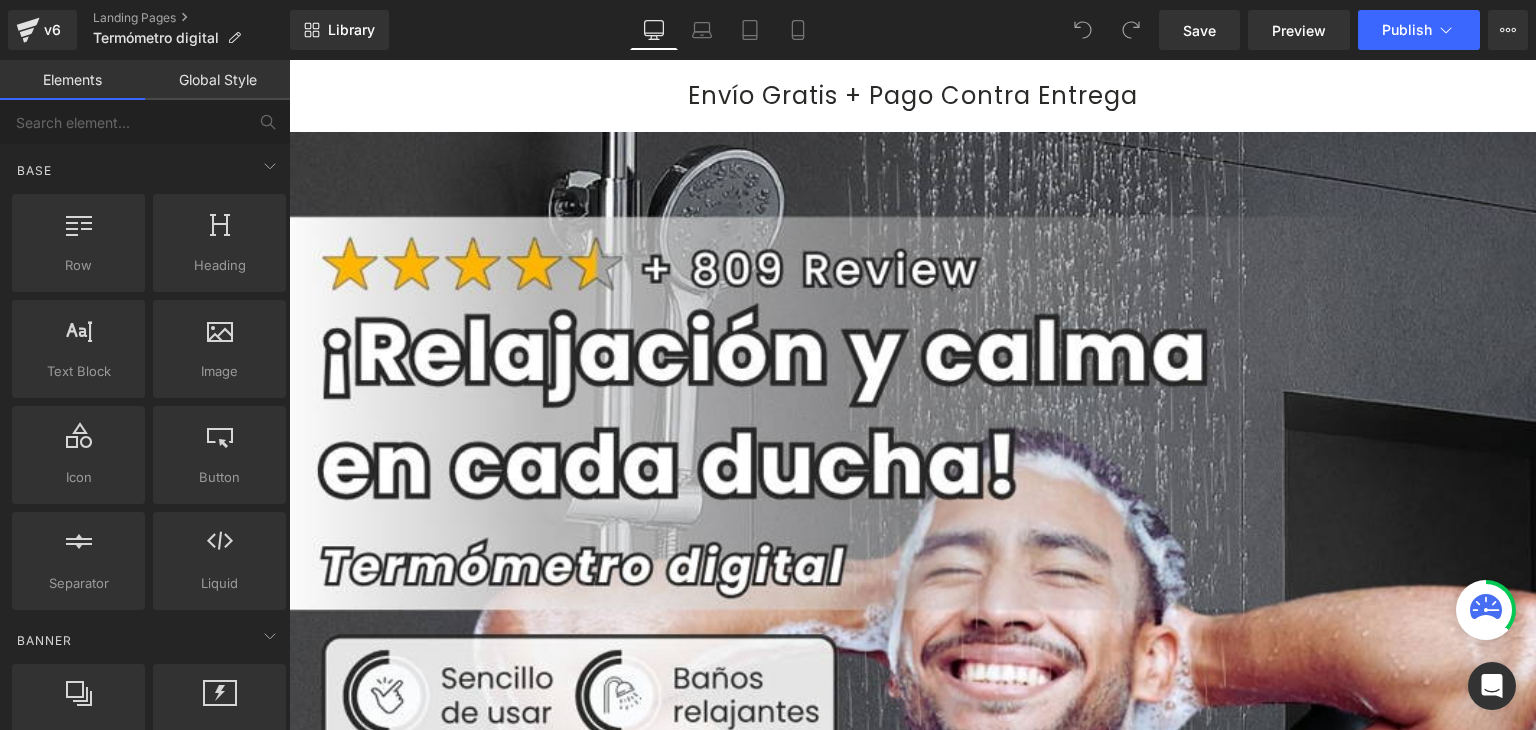 drag, startPoint x: 793, startPoint y: 25, endPoint x: 1099, endPoint y: 42, distance: 306.47186 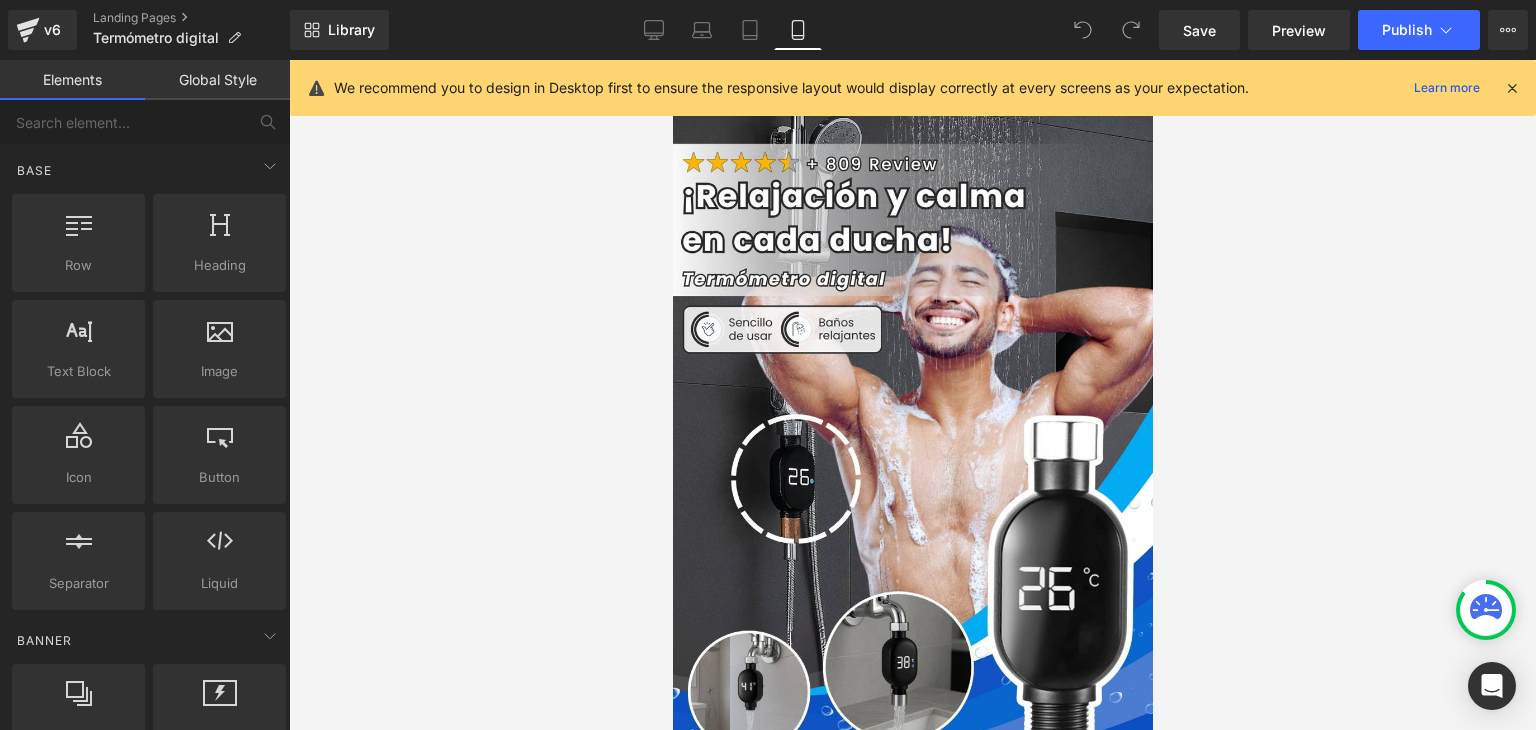 click on "We recommend you to design in Desktop first to ensure the responsive layout would display correctly at every screens as your expectation. Learn more" at bounding box center [913, 88] 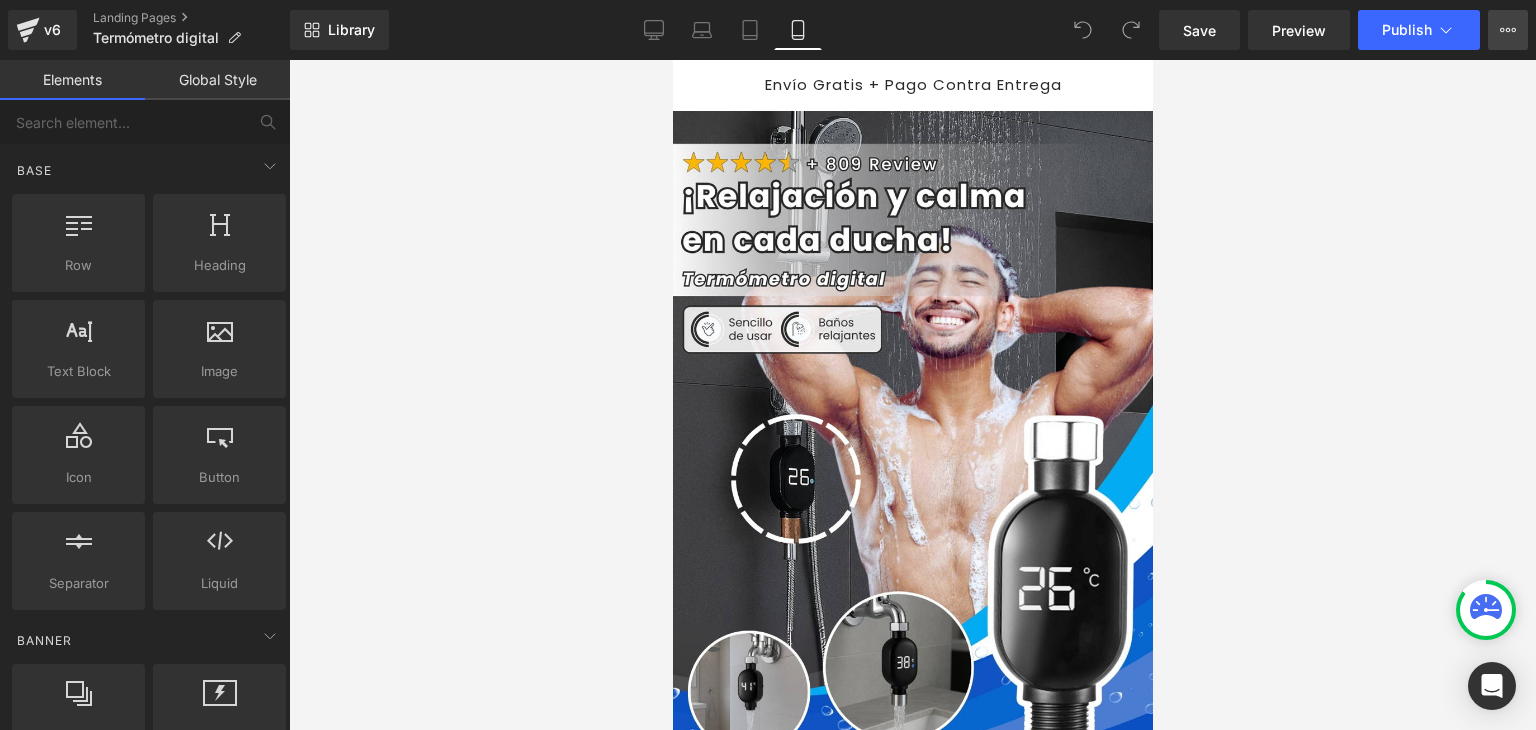 click on "View Live Page View with current Template Save Template to Library Schedule Publish  Optimize  Publish Settings Shortcuts" at bounding box center (1508, 30) 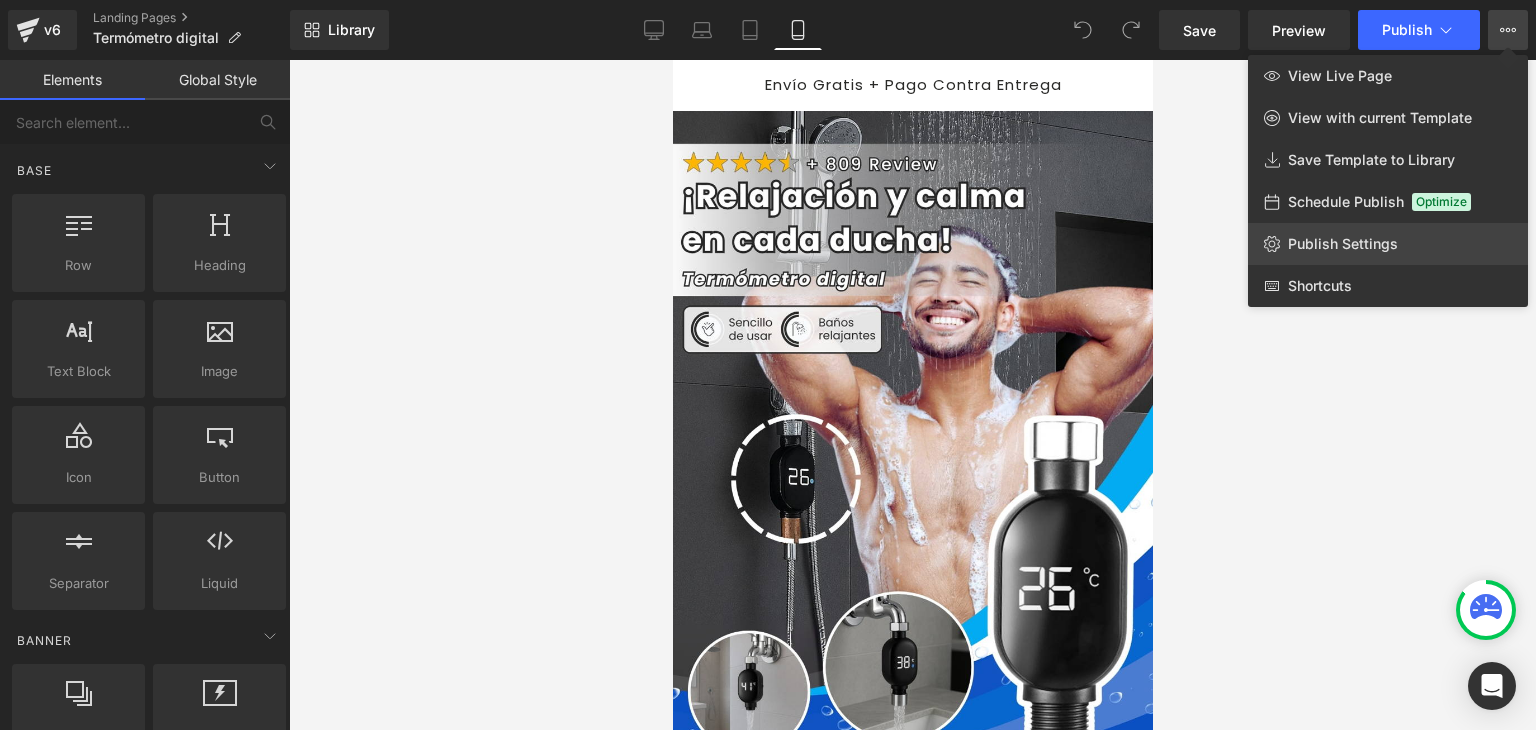 click on "Publish Settings" at bounding box center [1343, 244] 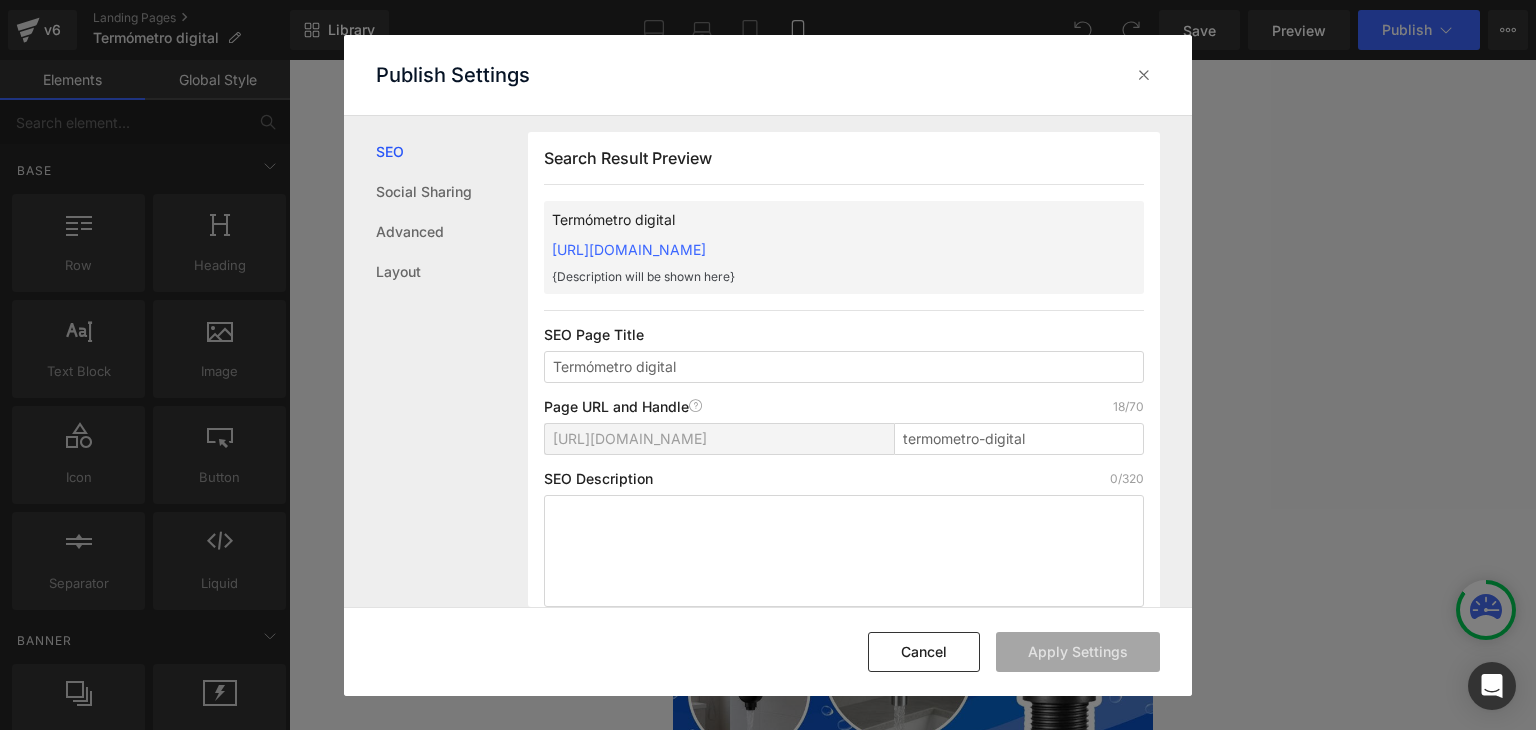 scroll, scrollTop: 0, scrollLeft: 0, axis: both 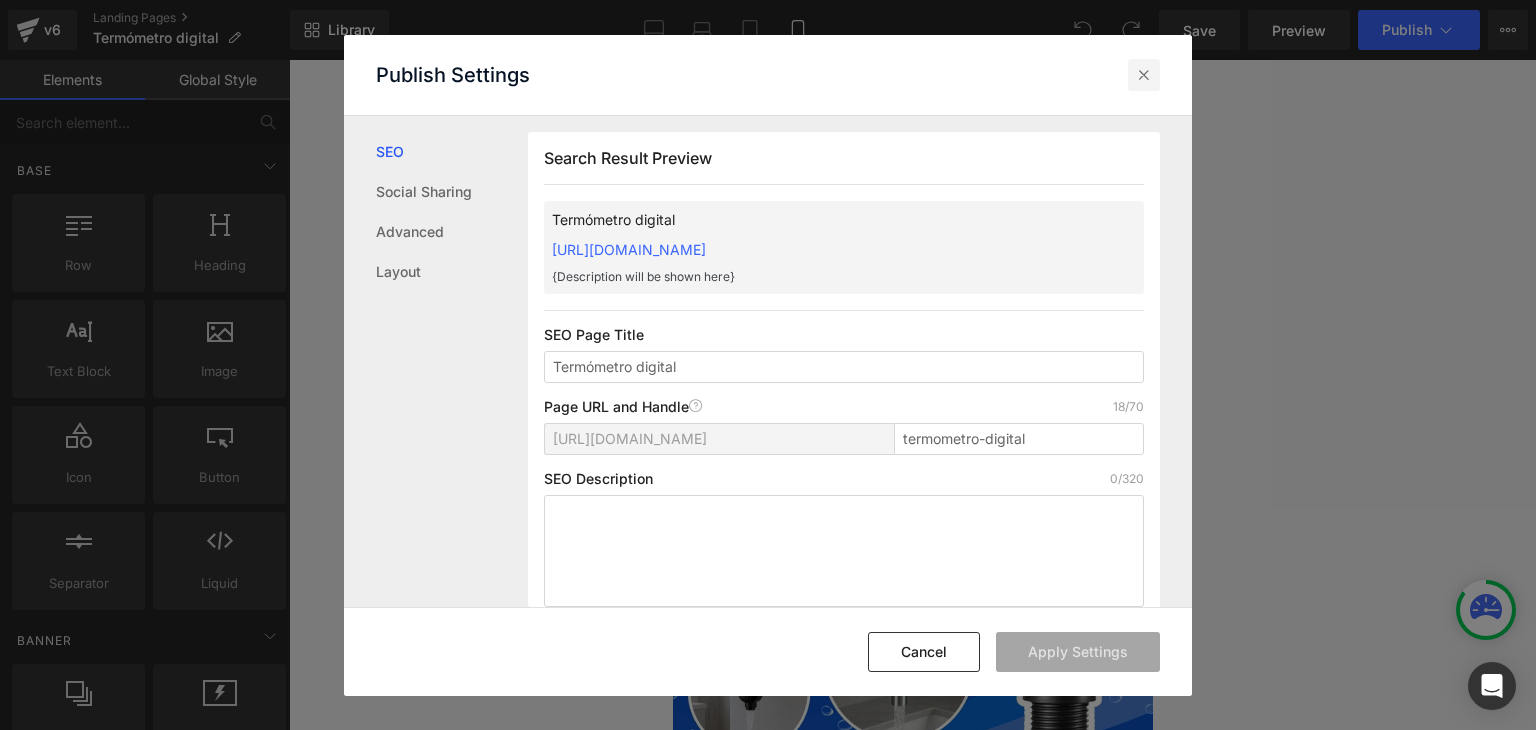 click at bounding box center [1144, 75] 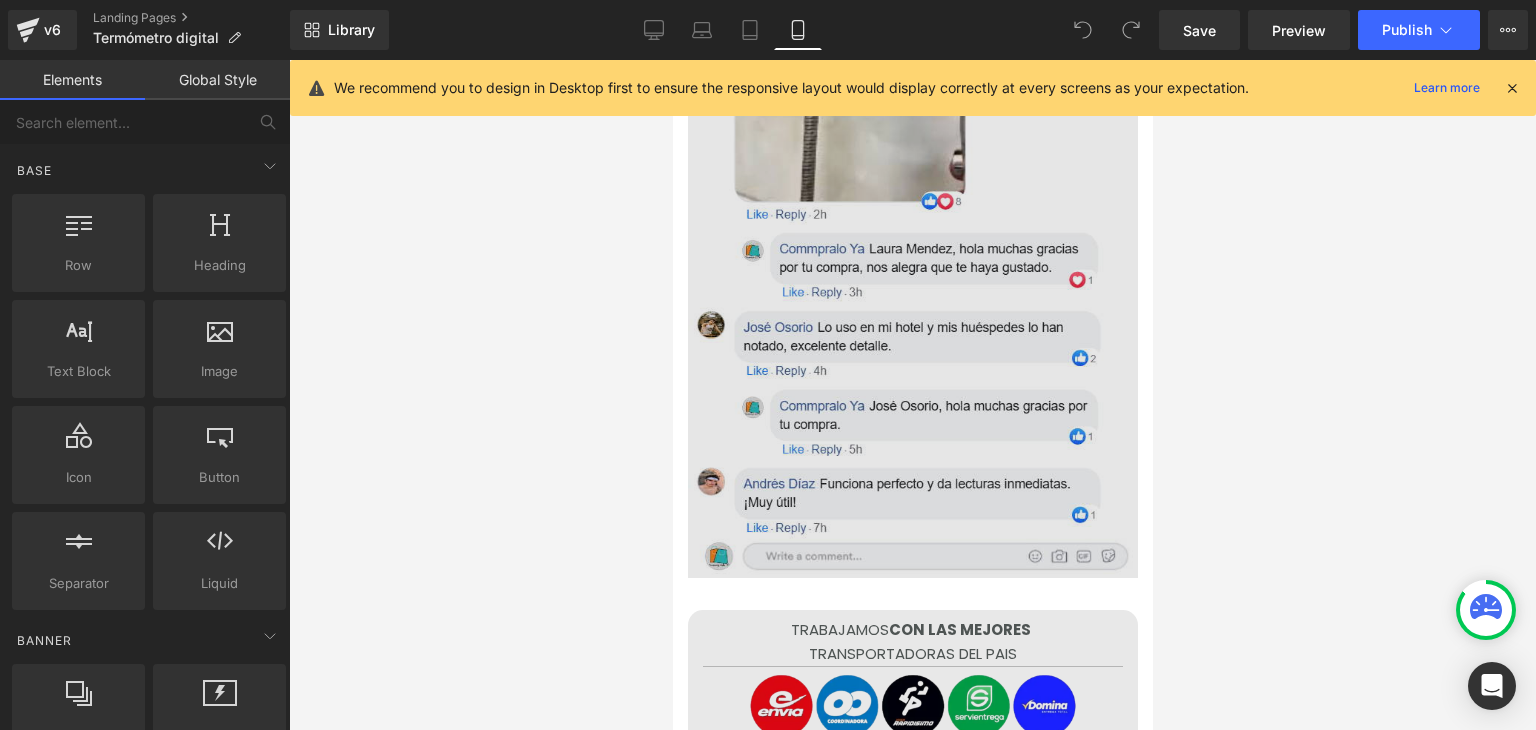 click at bounding box center (912, 125) 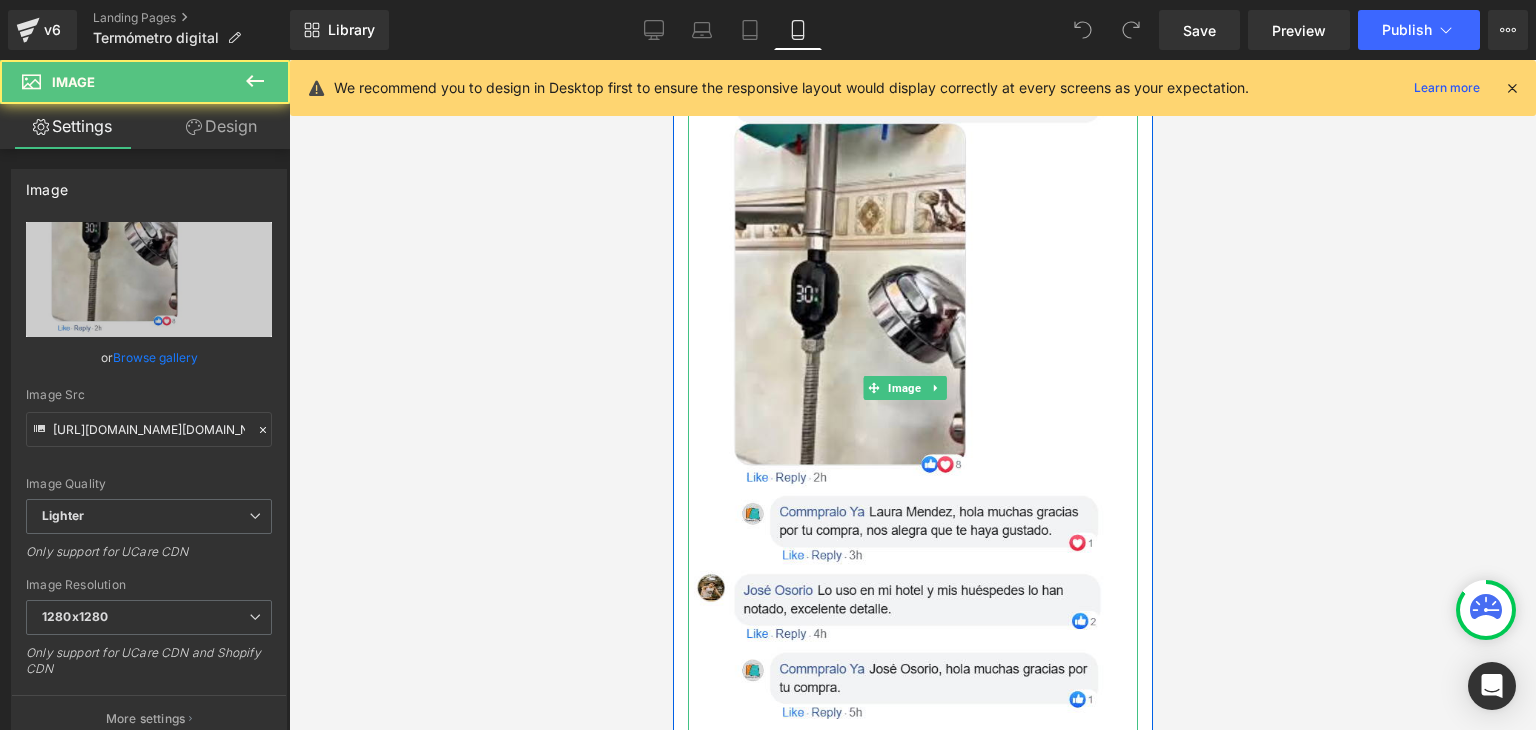 scroll, scrollTop: 7100, scrollLeft: 0, axis: vertical 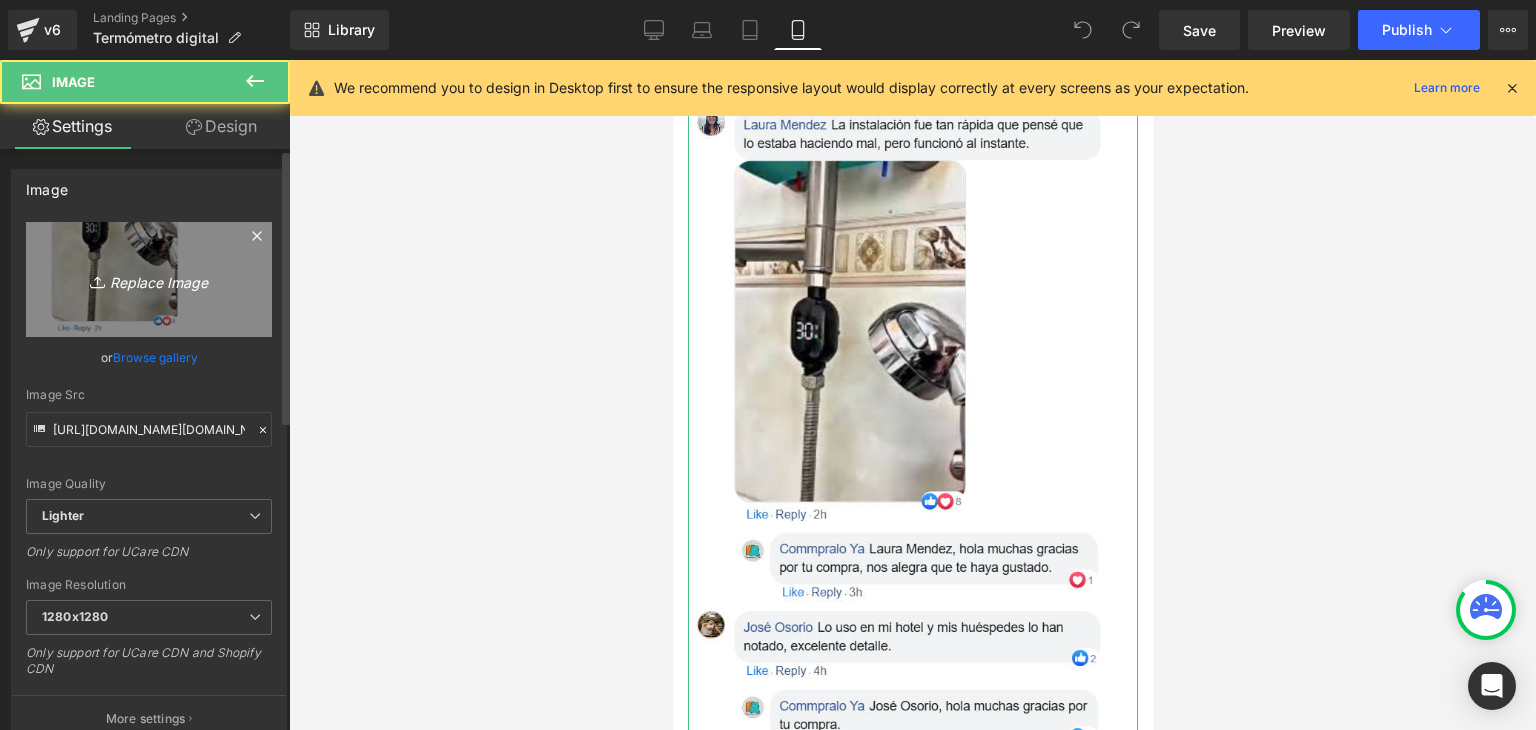 click on "Replace Image" at bounding box center [149, 279] 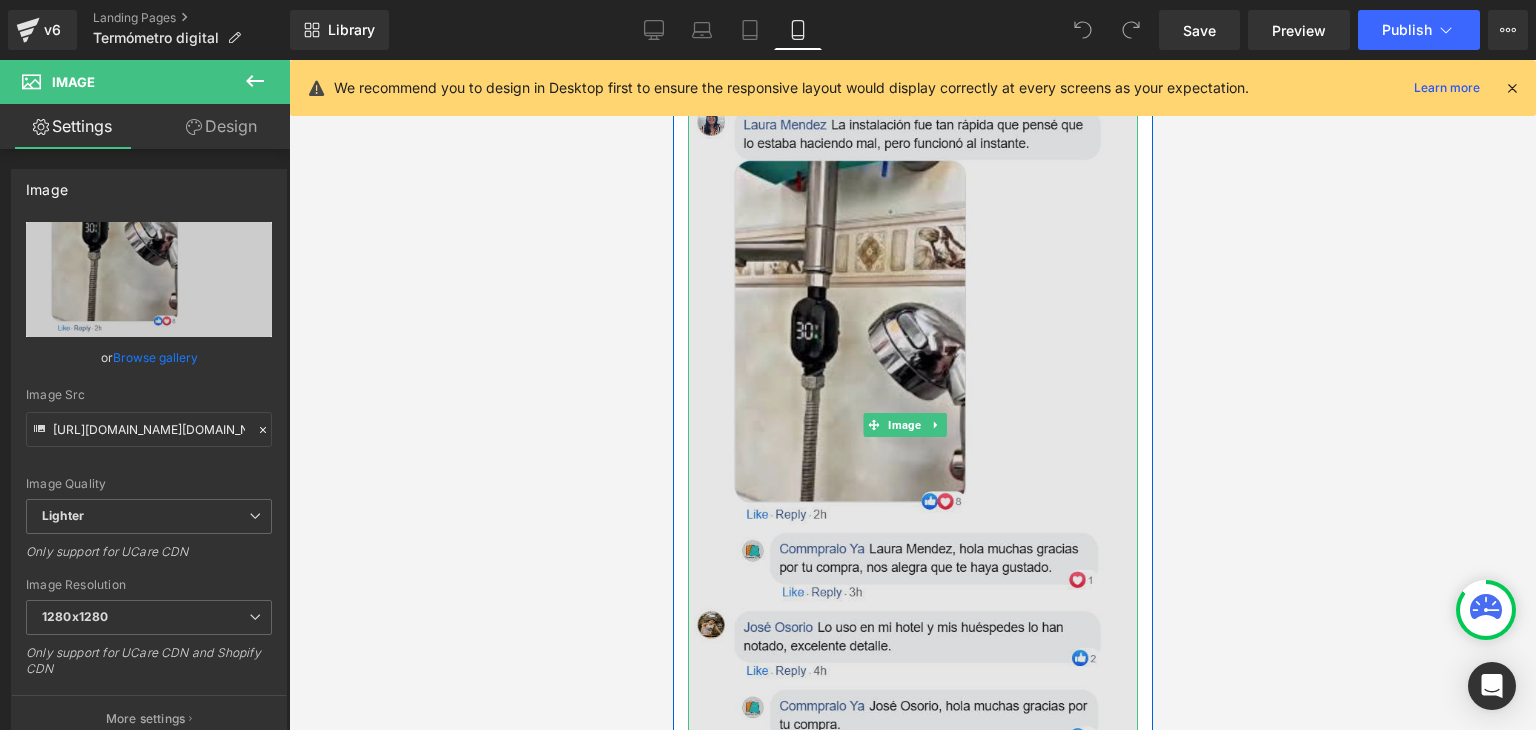click at bounding box center [912, 425] 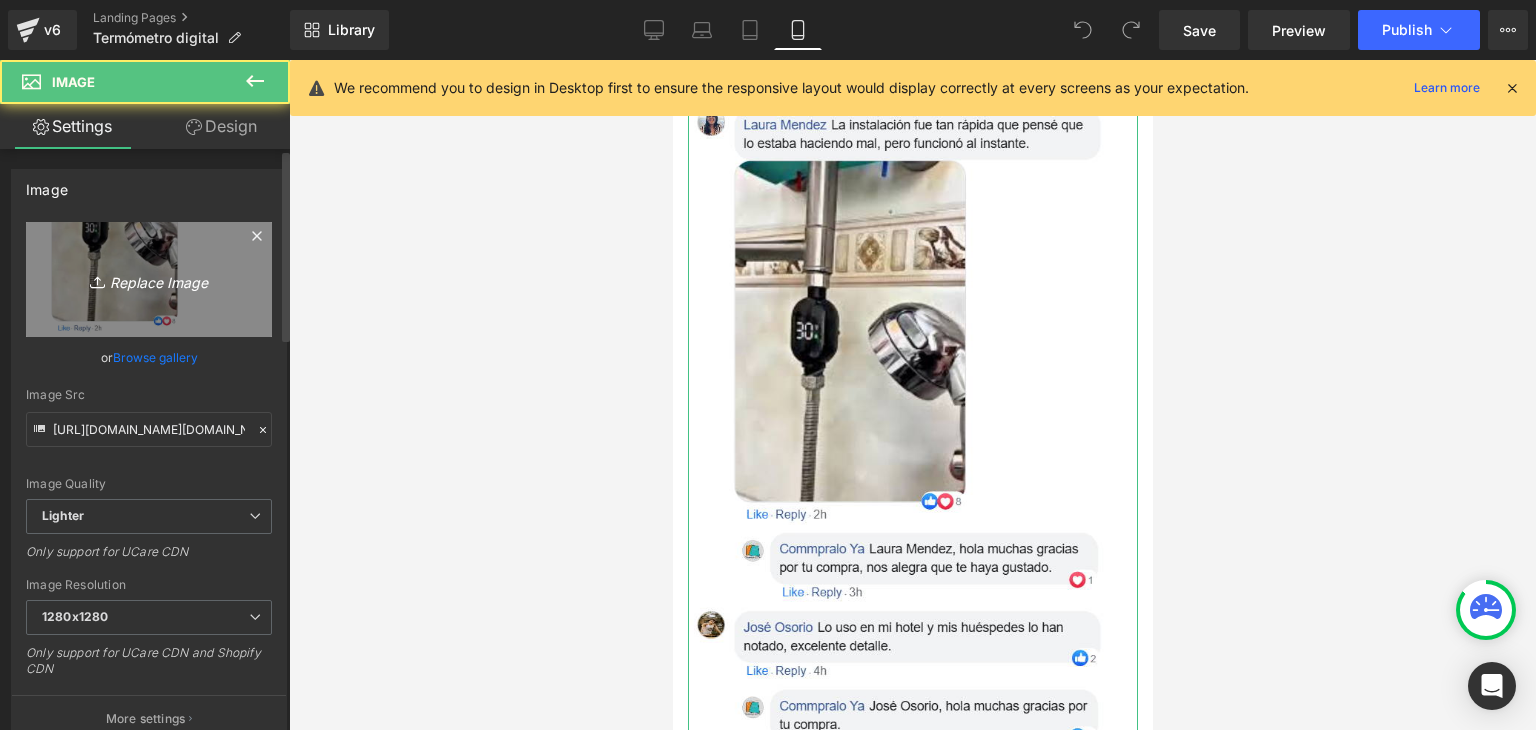 click 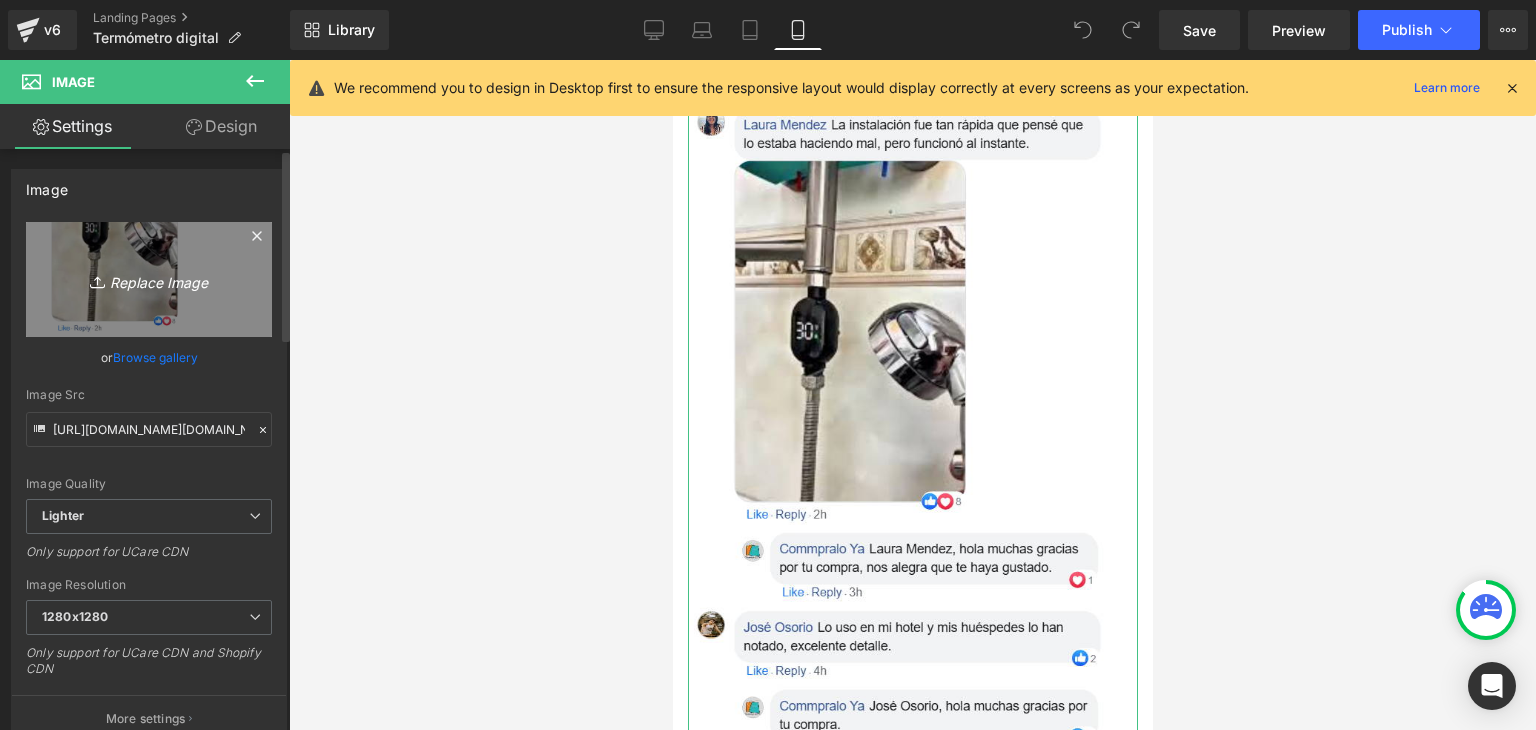 type on "C:\fakepath\zeoob.com_a1iorwamhp_photo.webp" 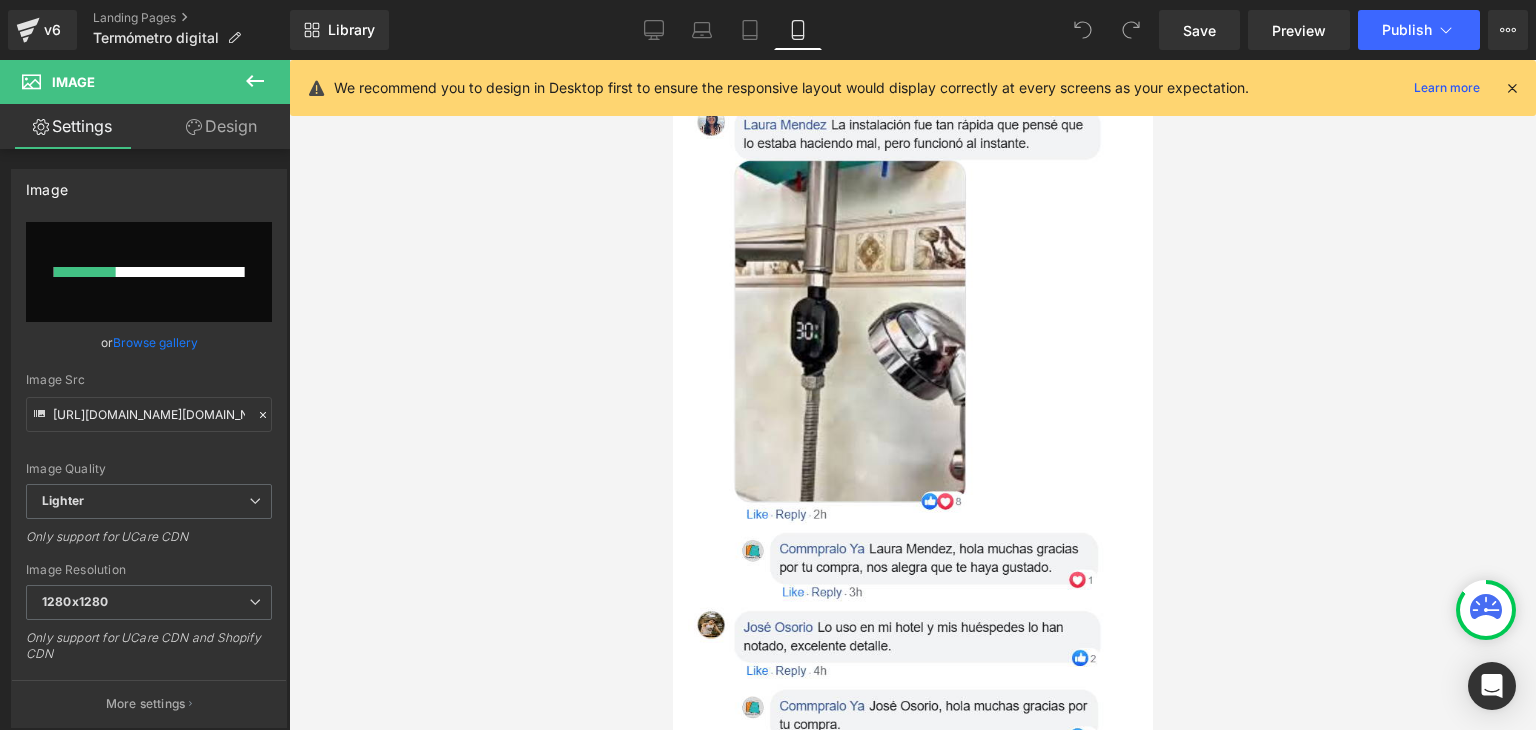 click at bounding box center (1512, 88) 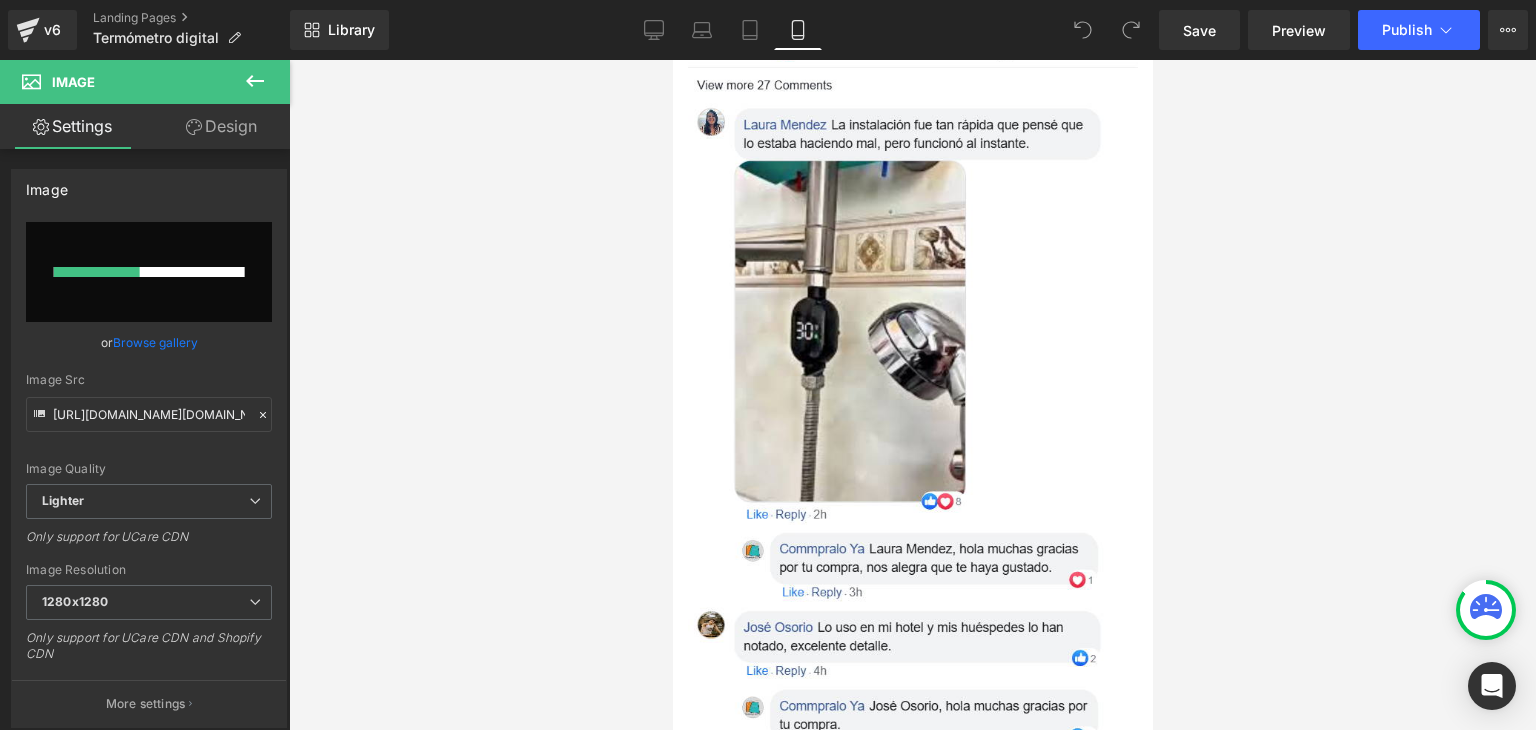 type 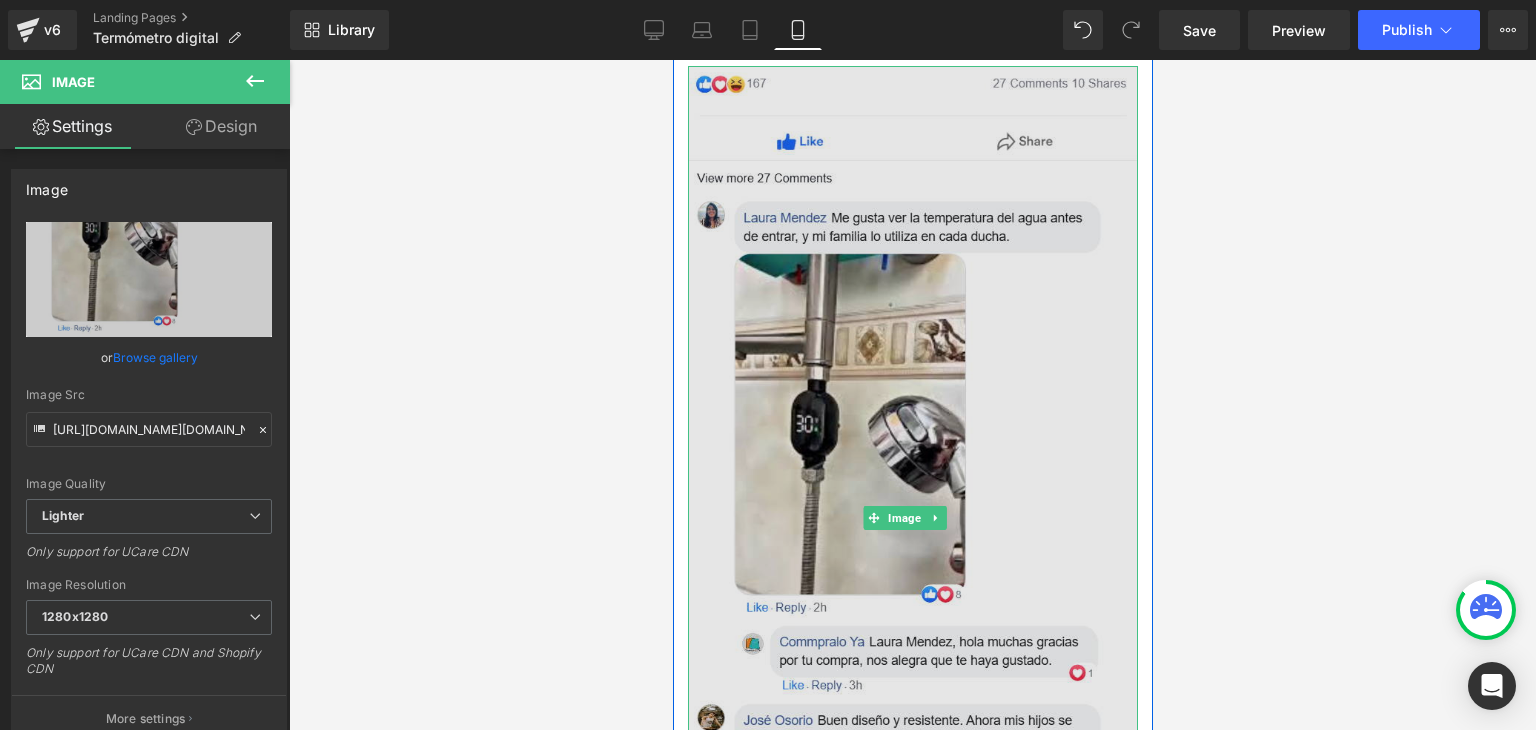scroll, scrollTop: 7000, scrollLeft: 0, axis: vertical 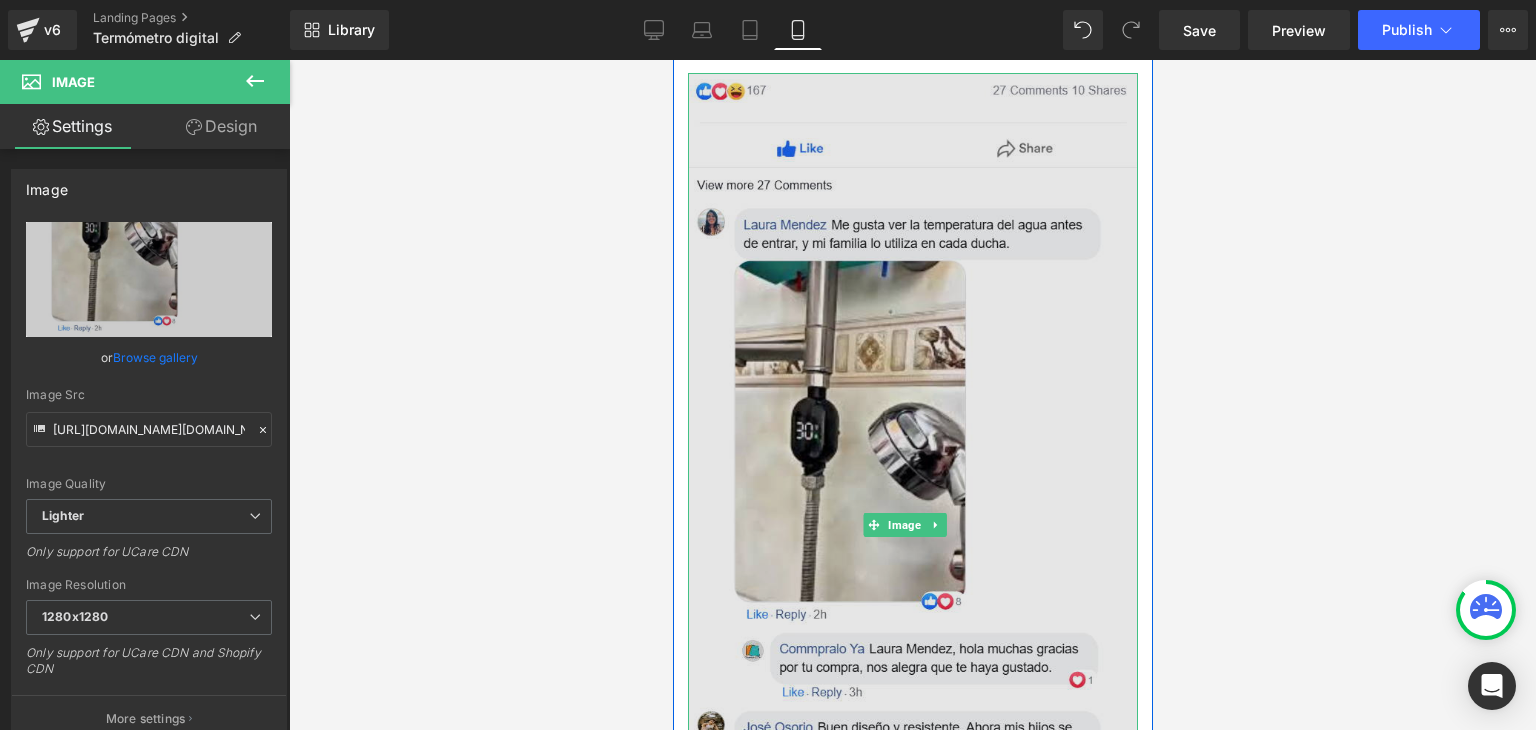 type on "https://ucarecdn.com/d83b2b4b-6b57-4df0-aa49-7dc1aeeb5ef2/-/format/auto/-/preview/1280x1280/-/quality/lighter/zeoob.com_a1iorwamhp_photo.webp" 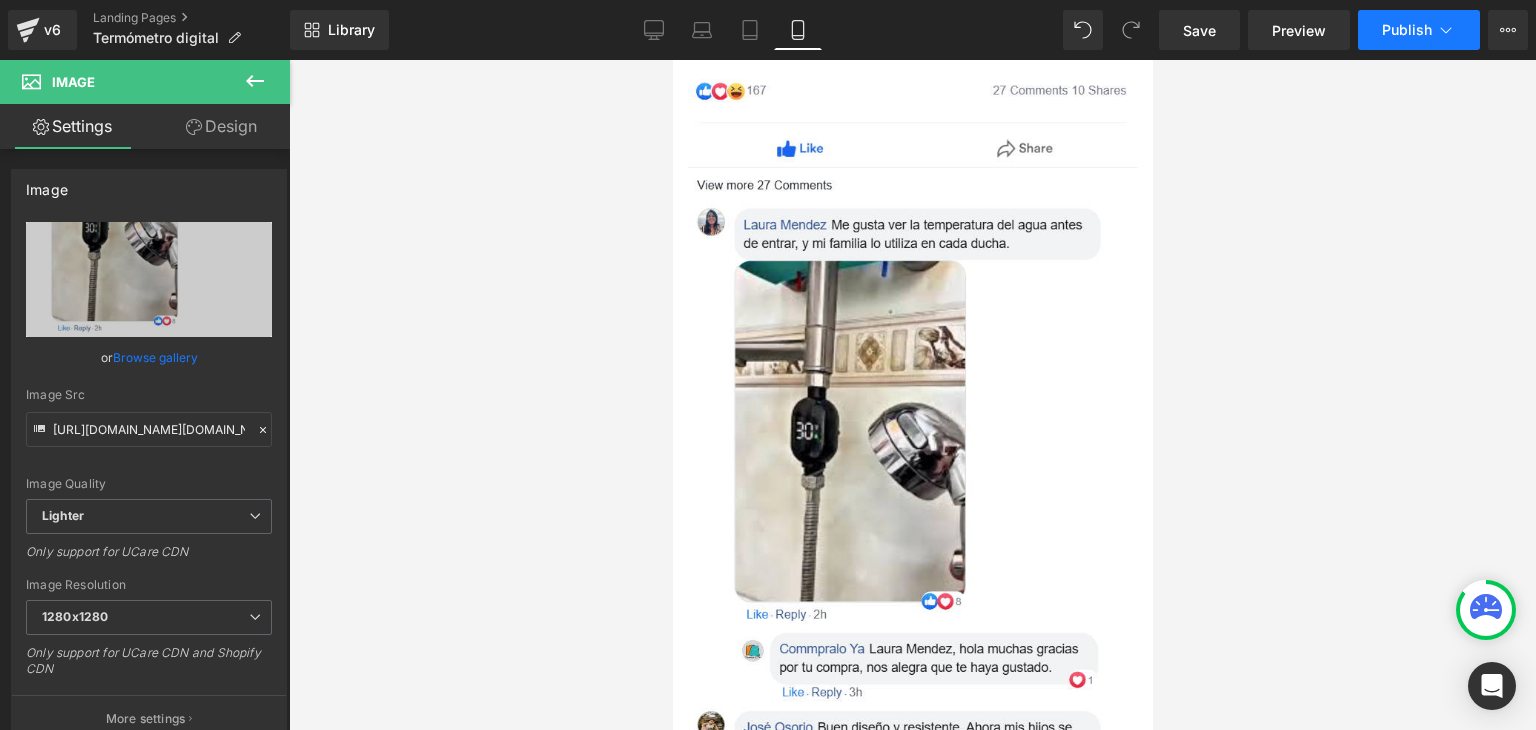 click on "Publish" at bounding box center [1407, 30] 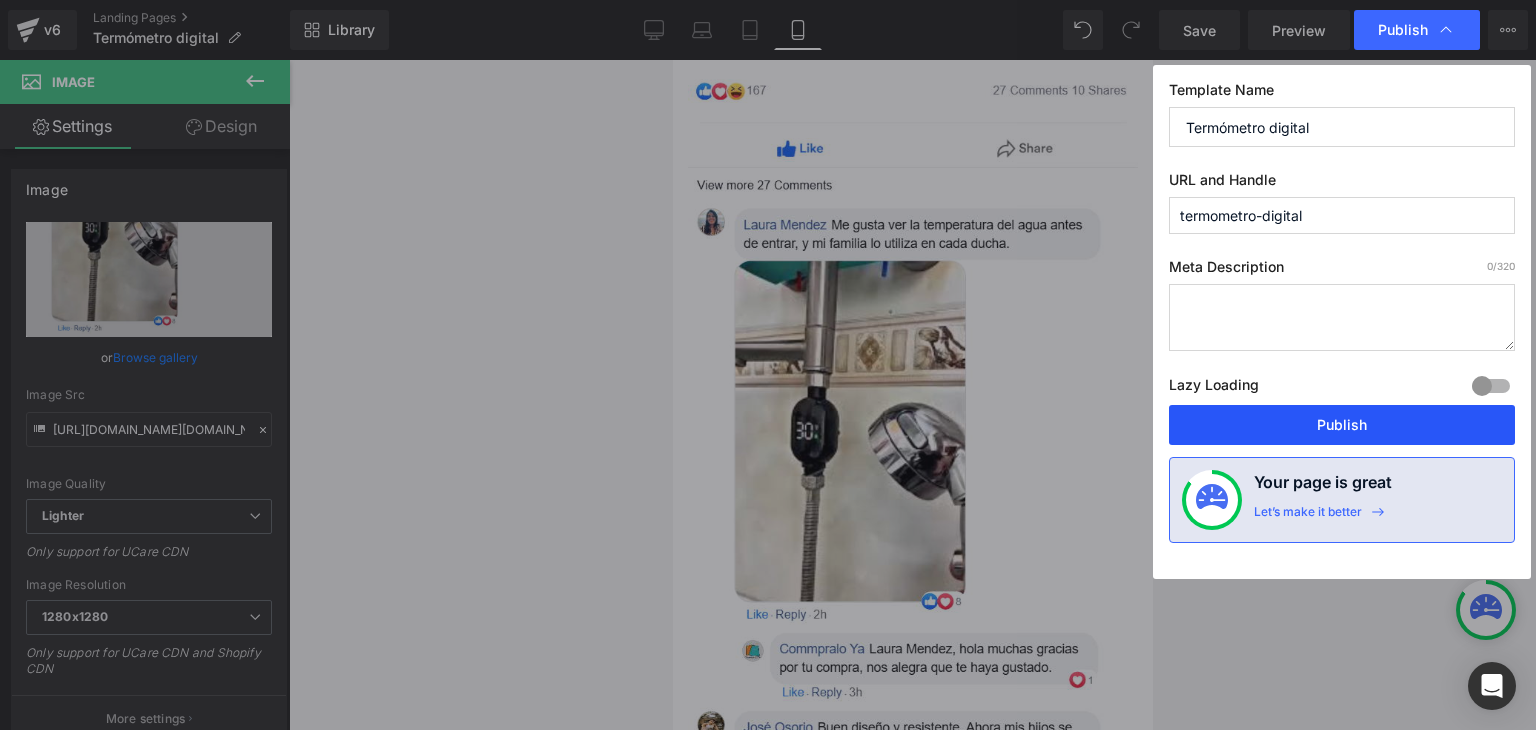 click on "Publish" at bounding box center [1342, 425] 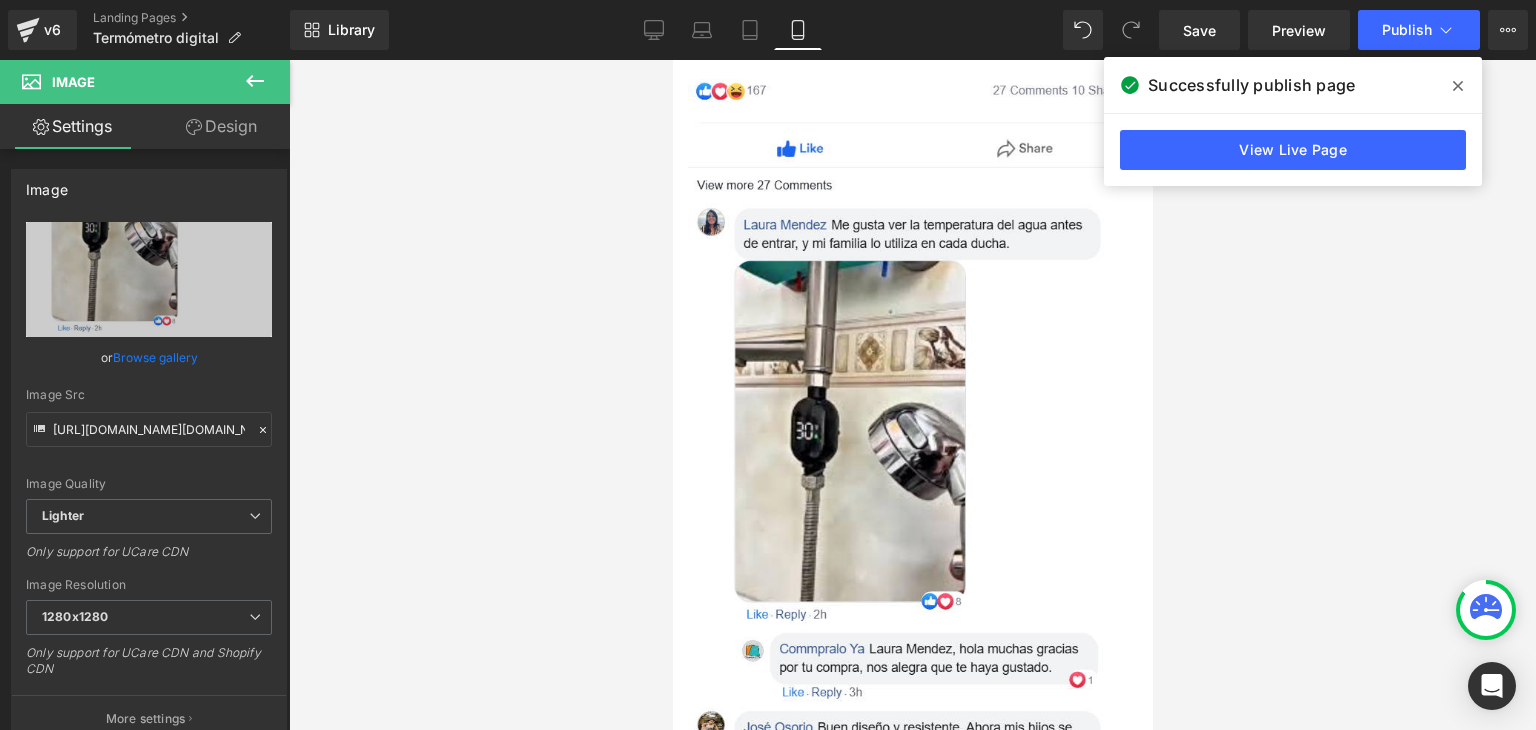 click 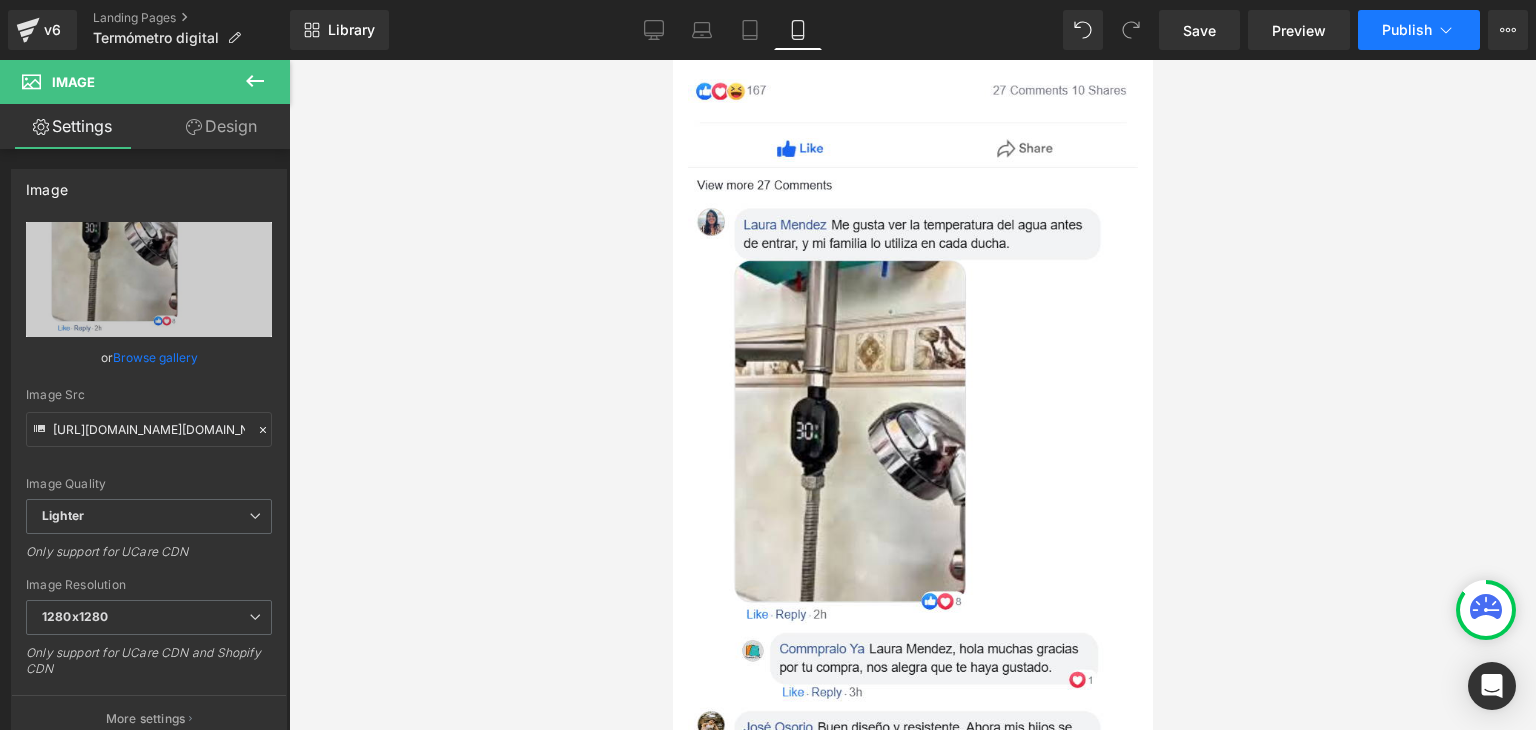 click on "Publish" at bounding box center [1419, 30] 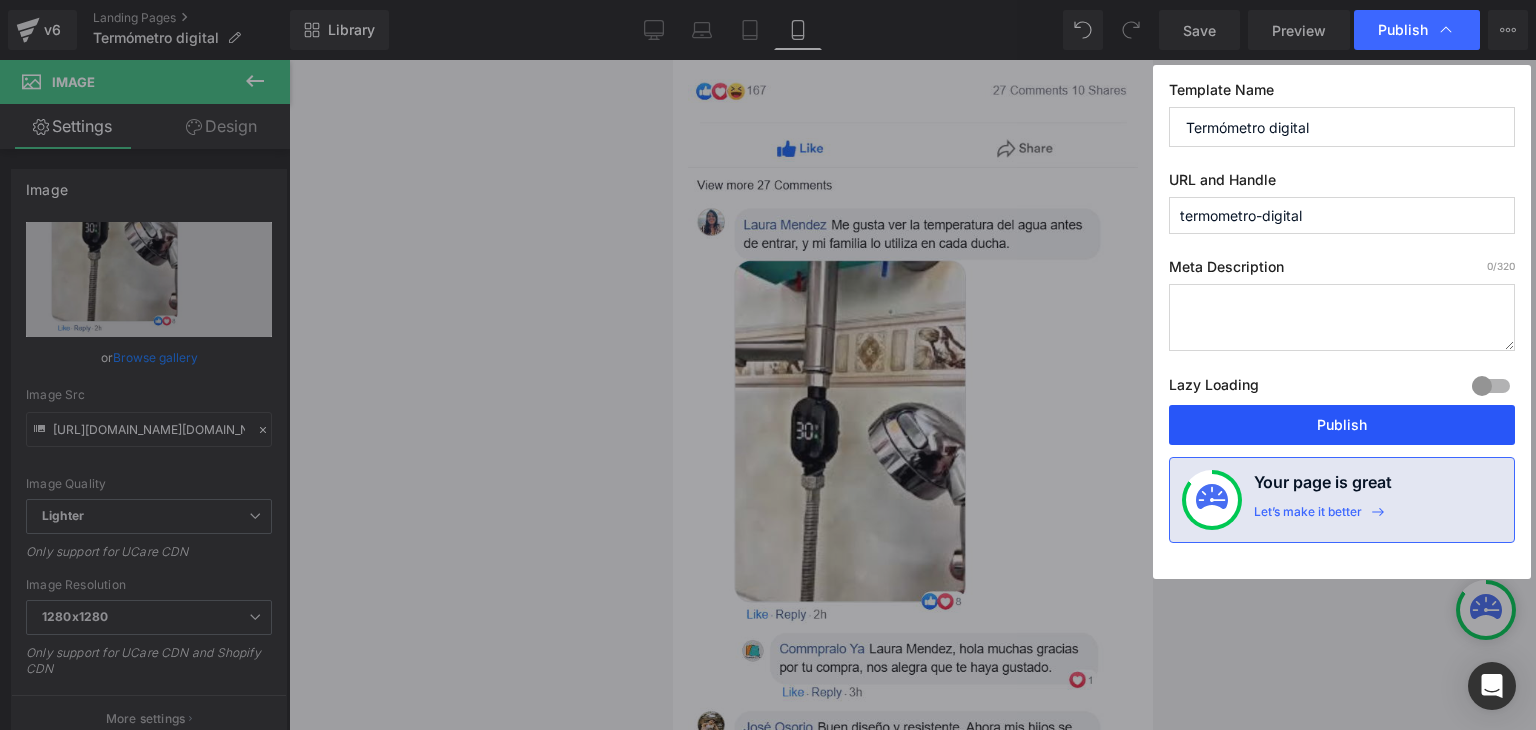 click on "Publish" at bounding box center (1342, 425) 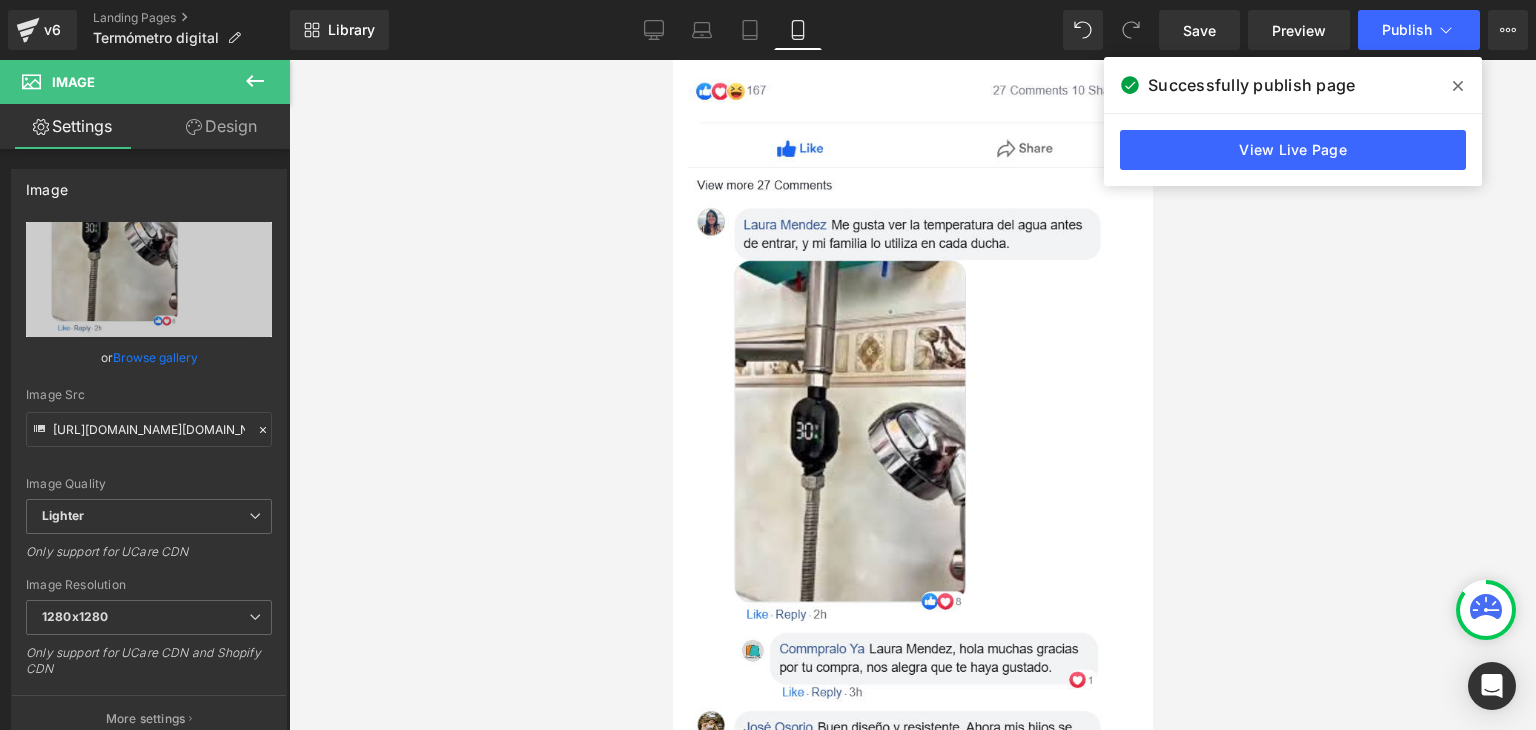 click at bounding box center [1458, 86] 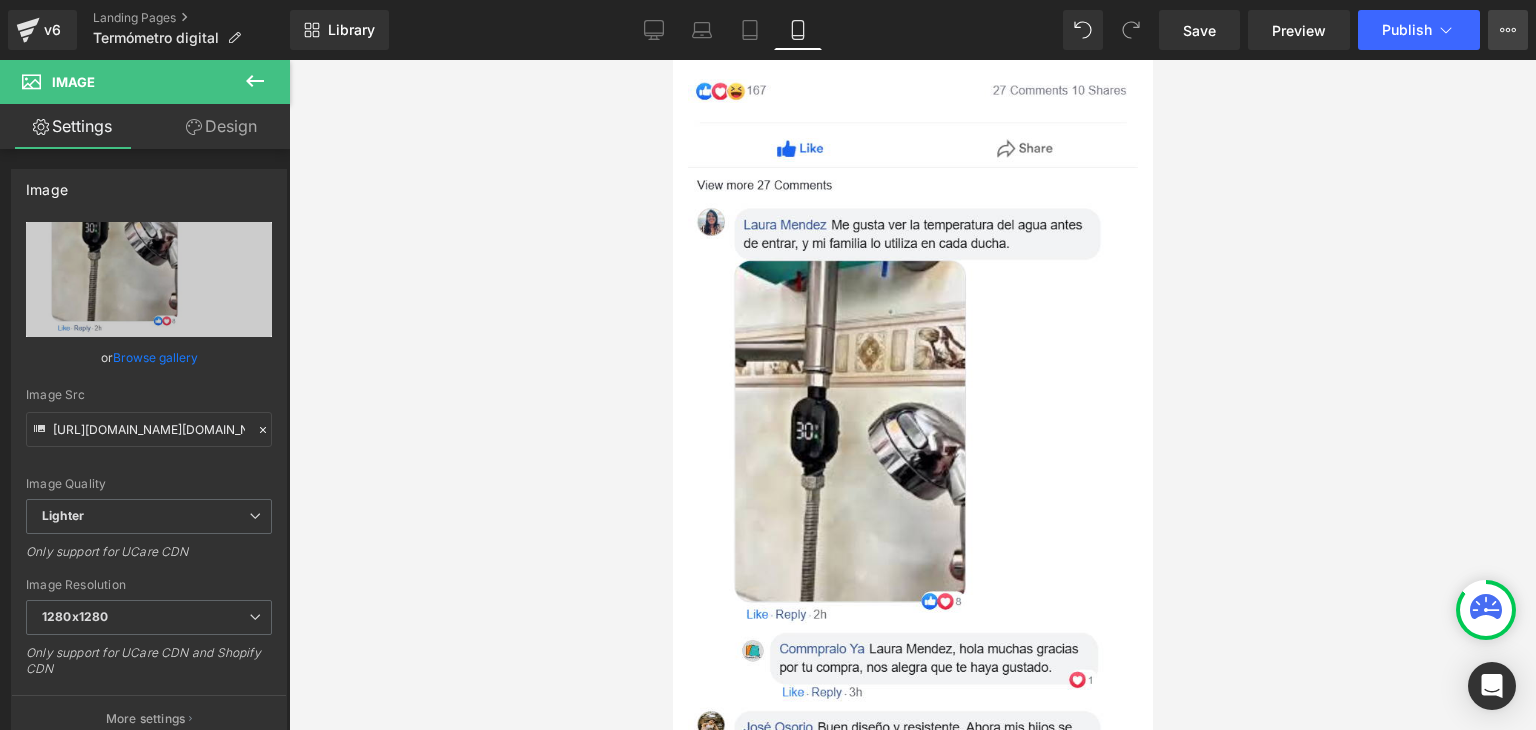 click on "View Live Page View with current Template Save Template to Library Schedule Publish  Optimize  Publish Settings Shortcuts" at bounding box center (1508, 30) 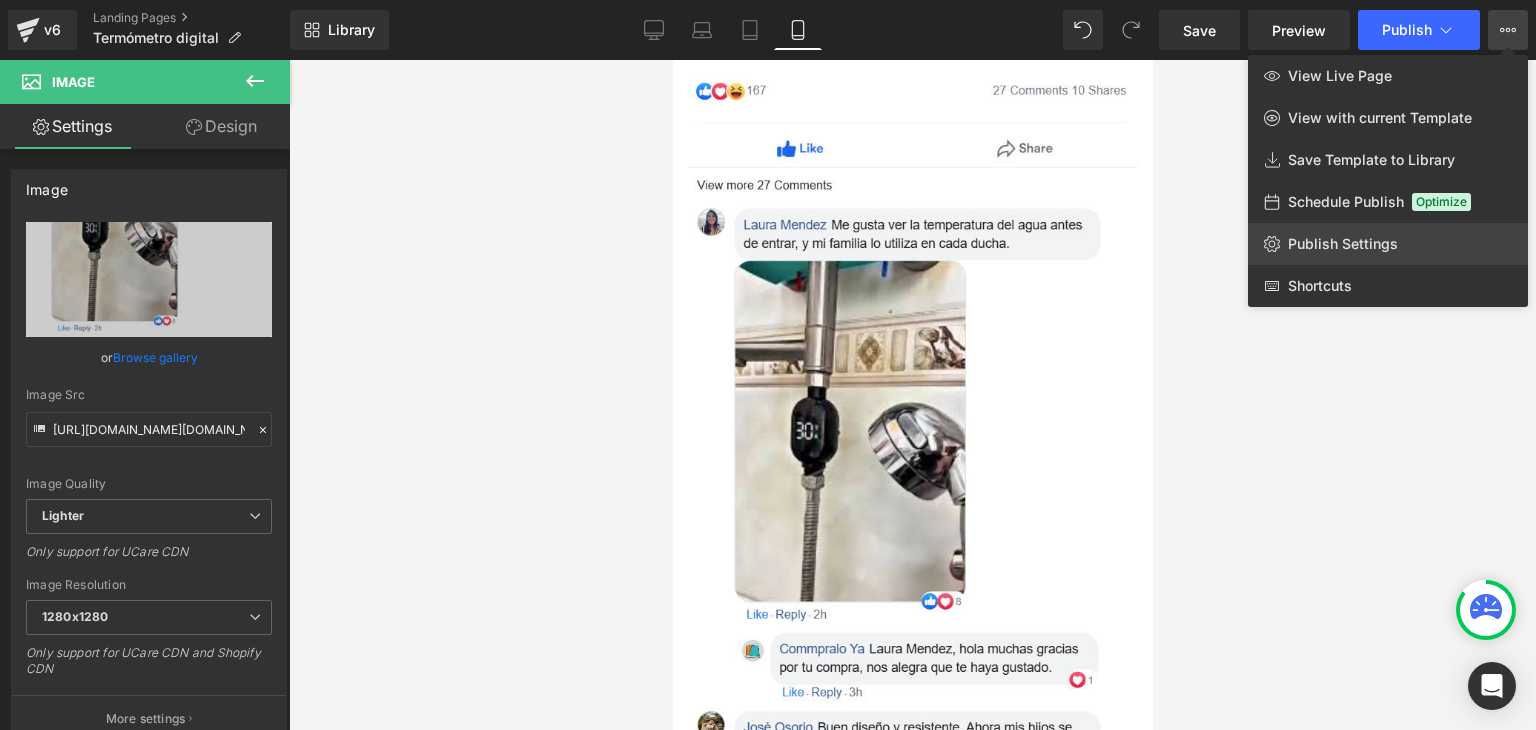 click on "Publish Settings" 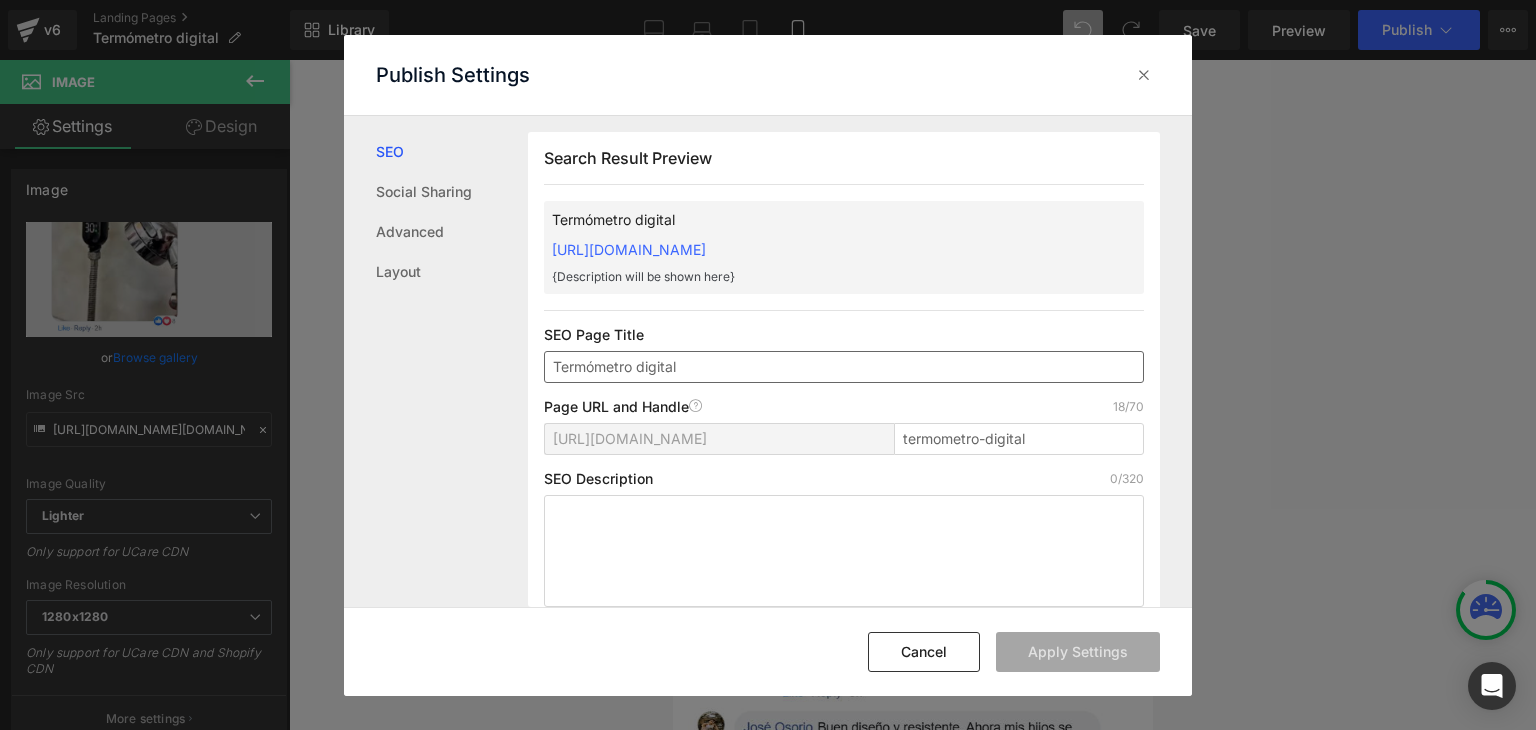 scroll, scrollTop: 0, scrollLeft: 0, axis: both 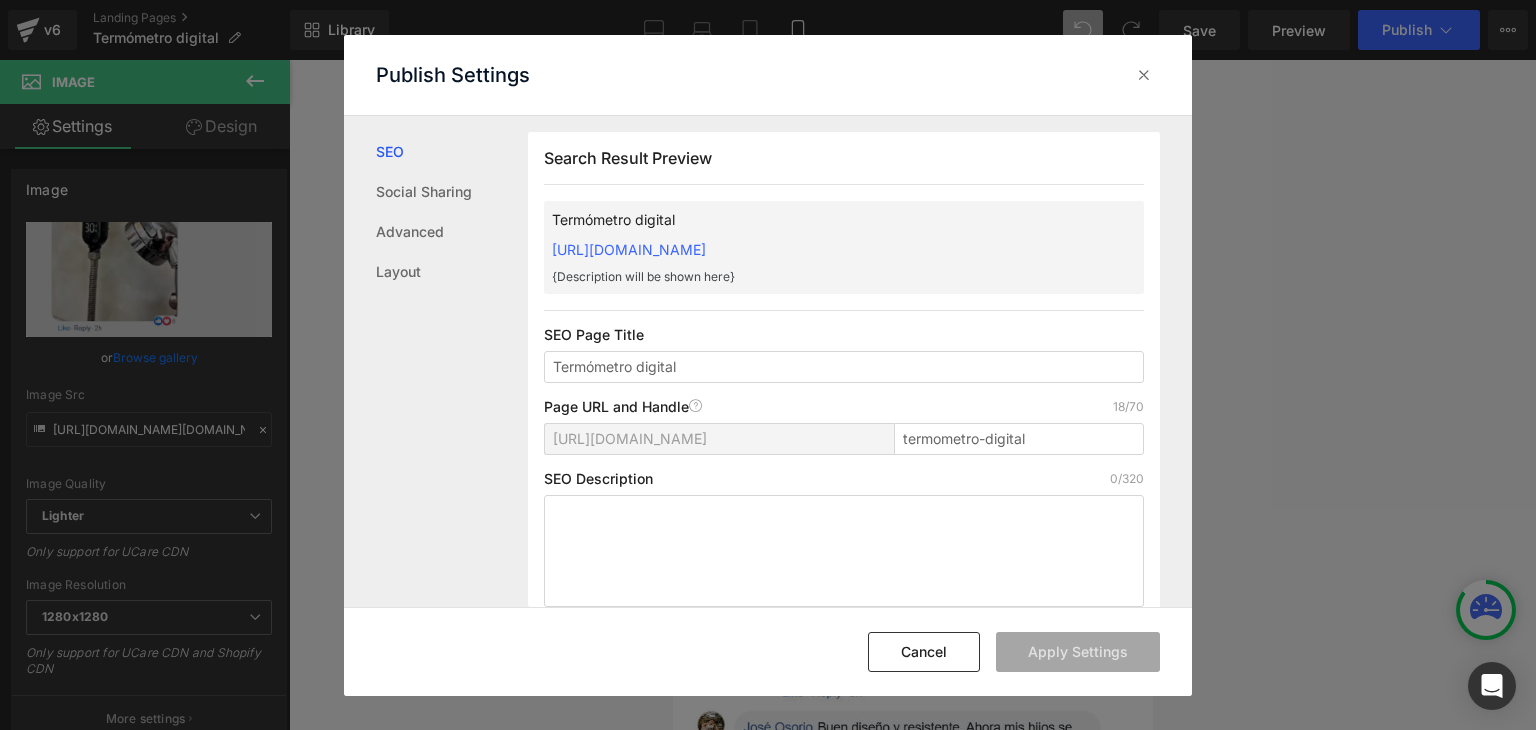 drag, startPoint x: 541, startPoint y: 247, endPoint x: 1035, endPoint y: 240, distance: 494.0496 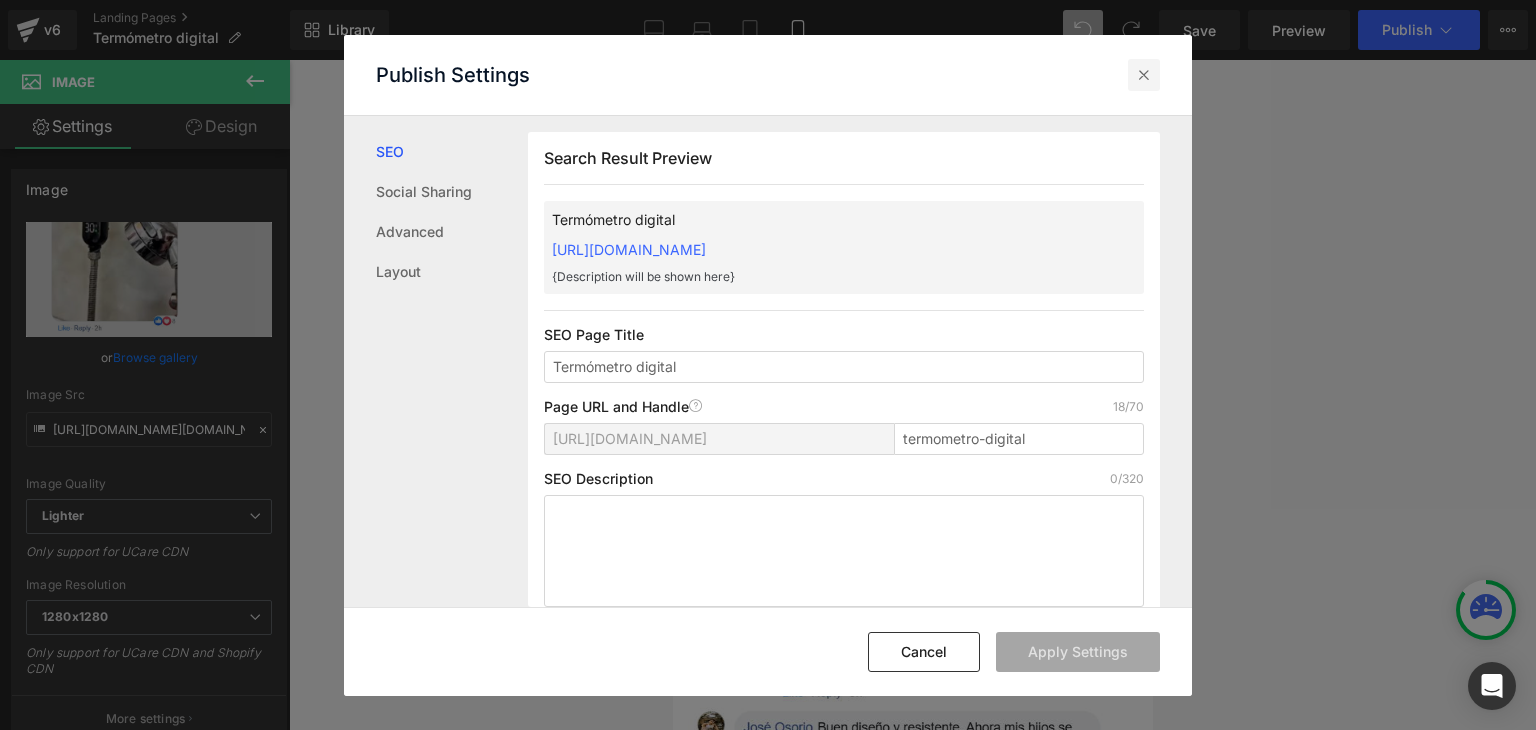 click at bounding box center (1144, 75) 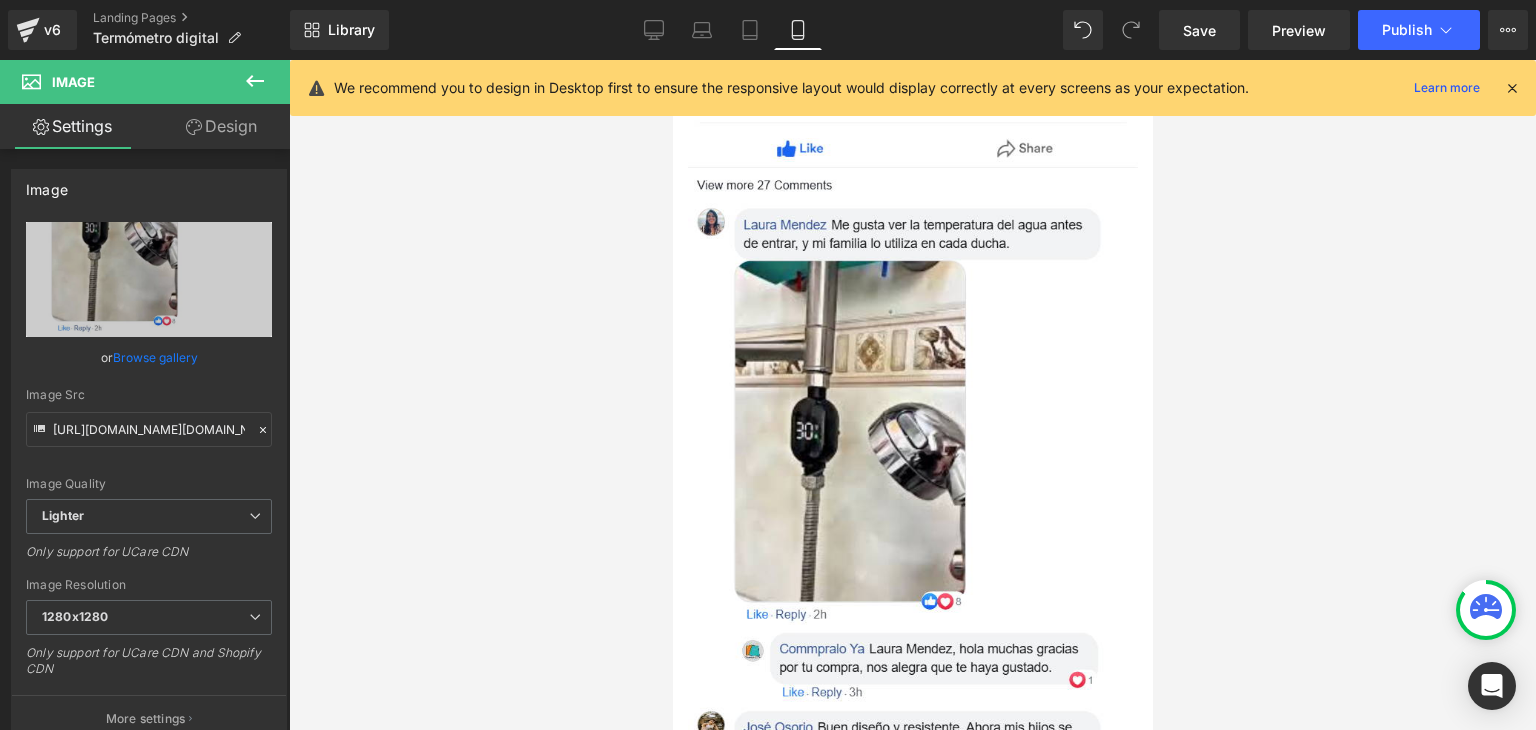 click at bounding box center (1512, 88) 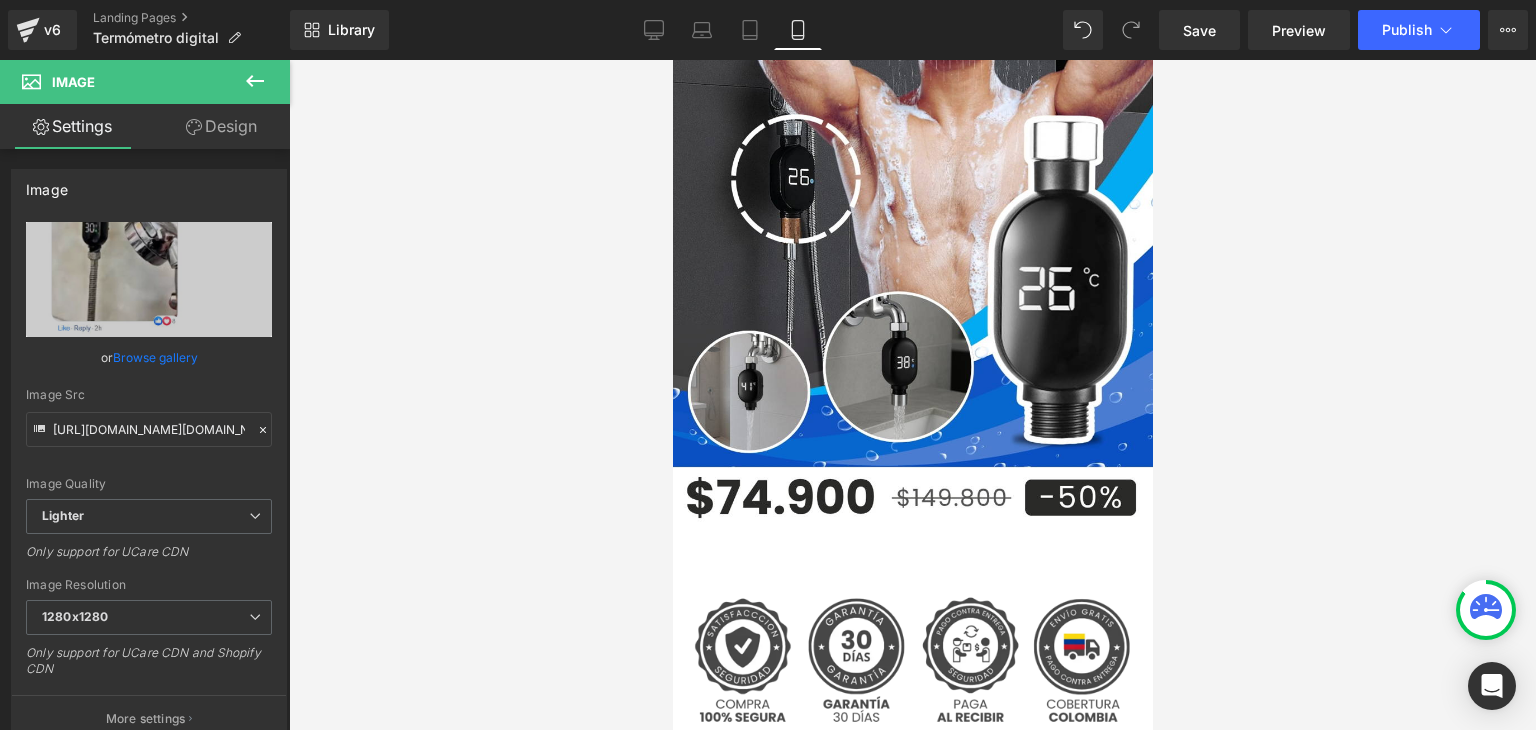 scroll, scrollTop: 0, scrollLeft: 0, axis: both 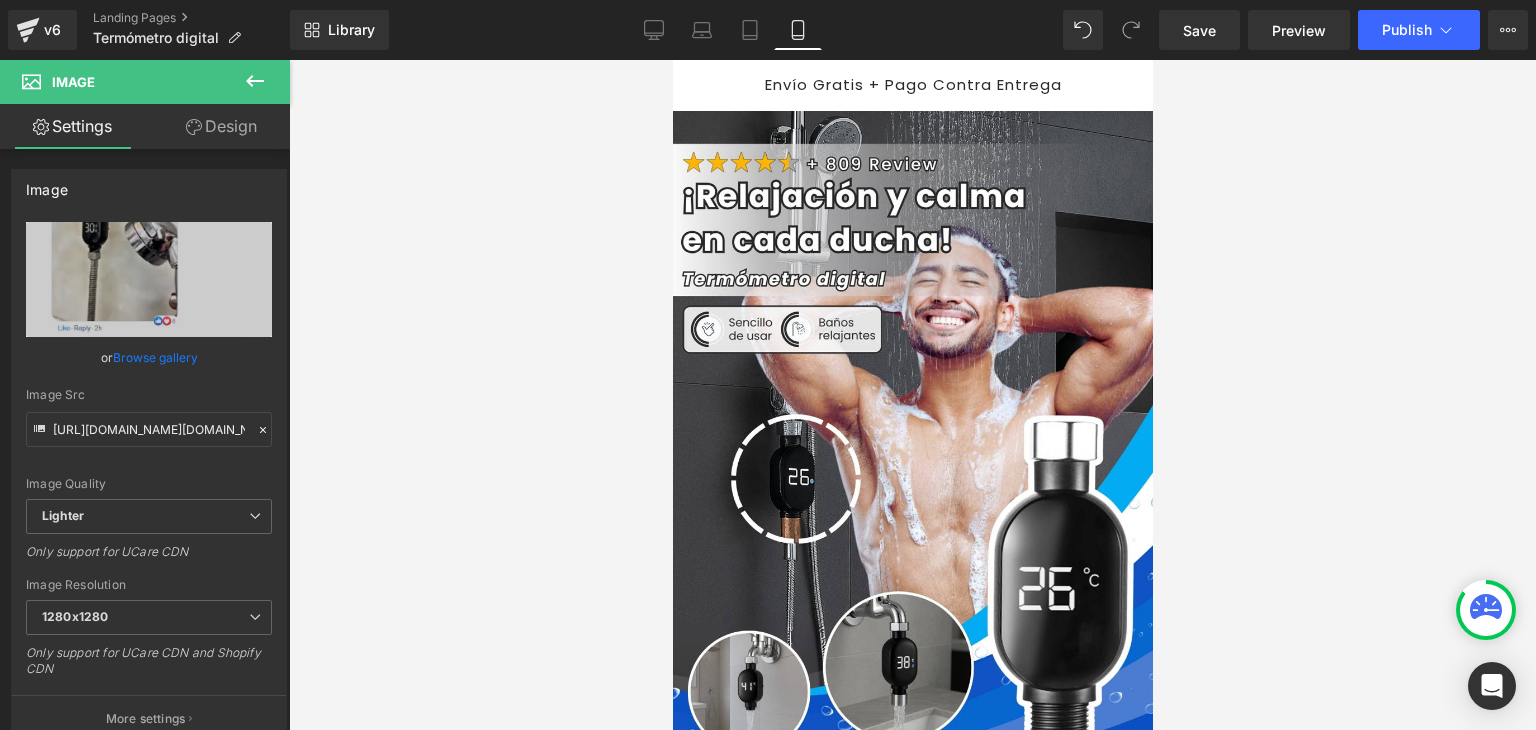 drag, startPoint x: 1519, startPoint y: 30, endPoint x: 1486, endPoint y: 53, distance: 40.22437 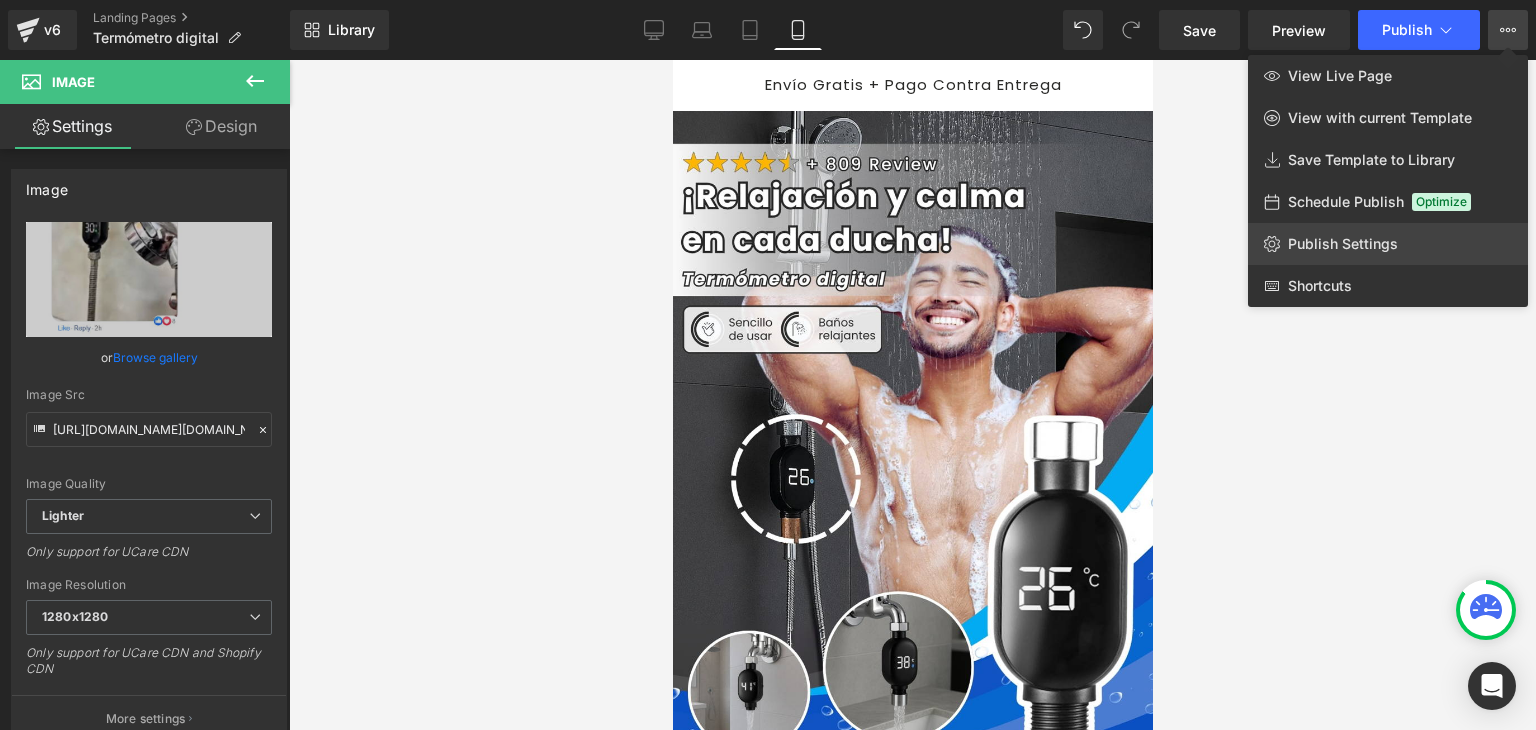 click on "Publish Settings" at bounding box center (1343, 244) 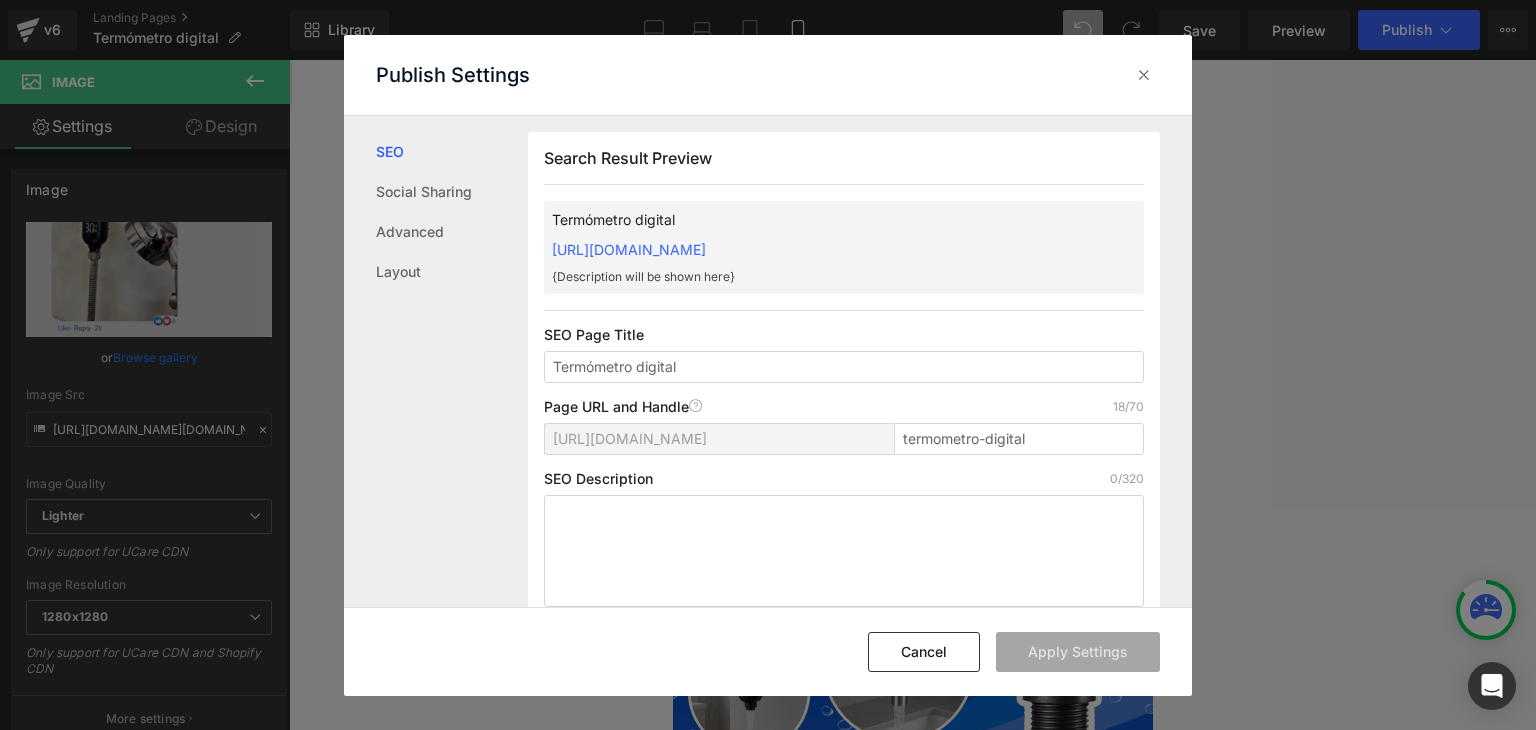 scroll, scrollTop: 0, scrollLeft: 0, axis: both 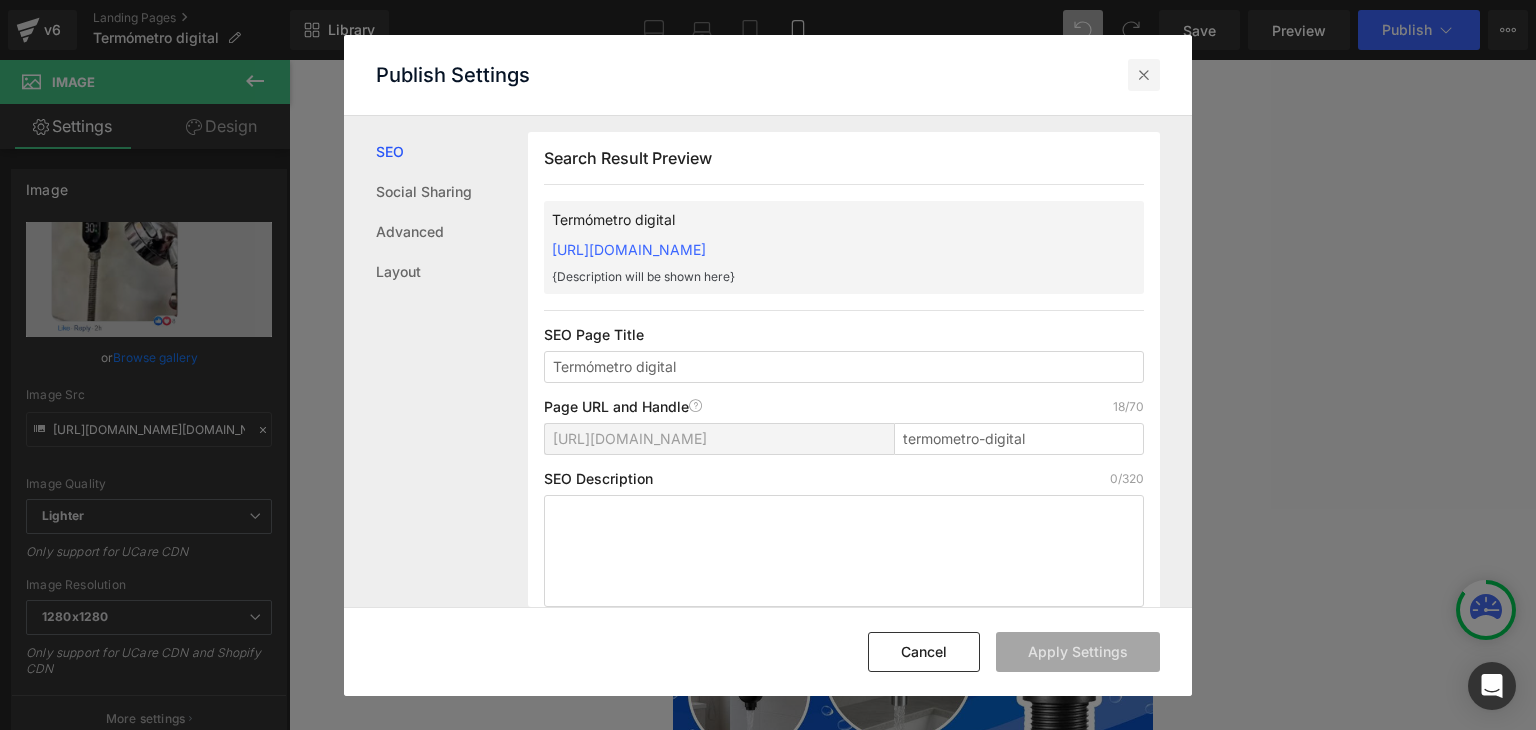 drag, startPoint x: 1148, startPoint y: 70, endPoint x: 1231, endPoint y: 0, distance: 108.57716 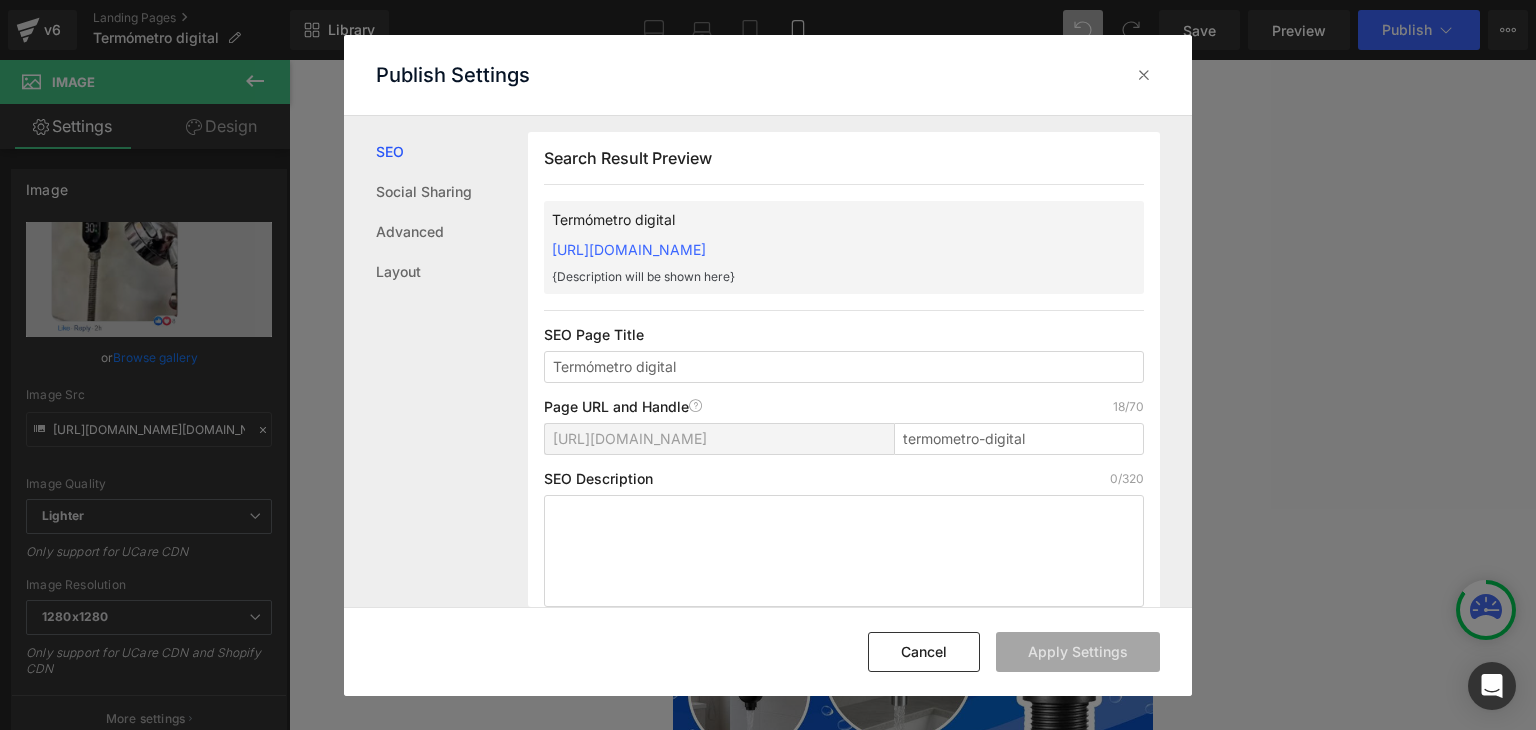 click at bounding box center (1144, 75) 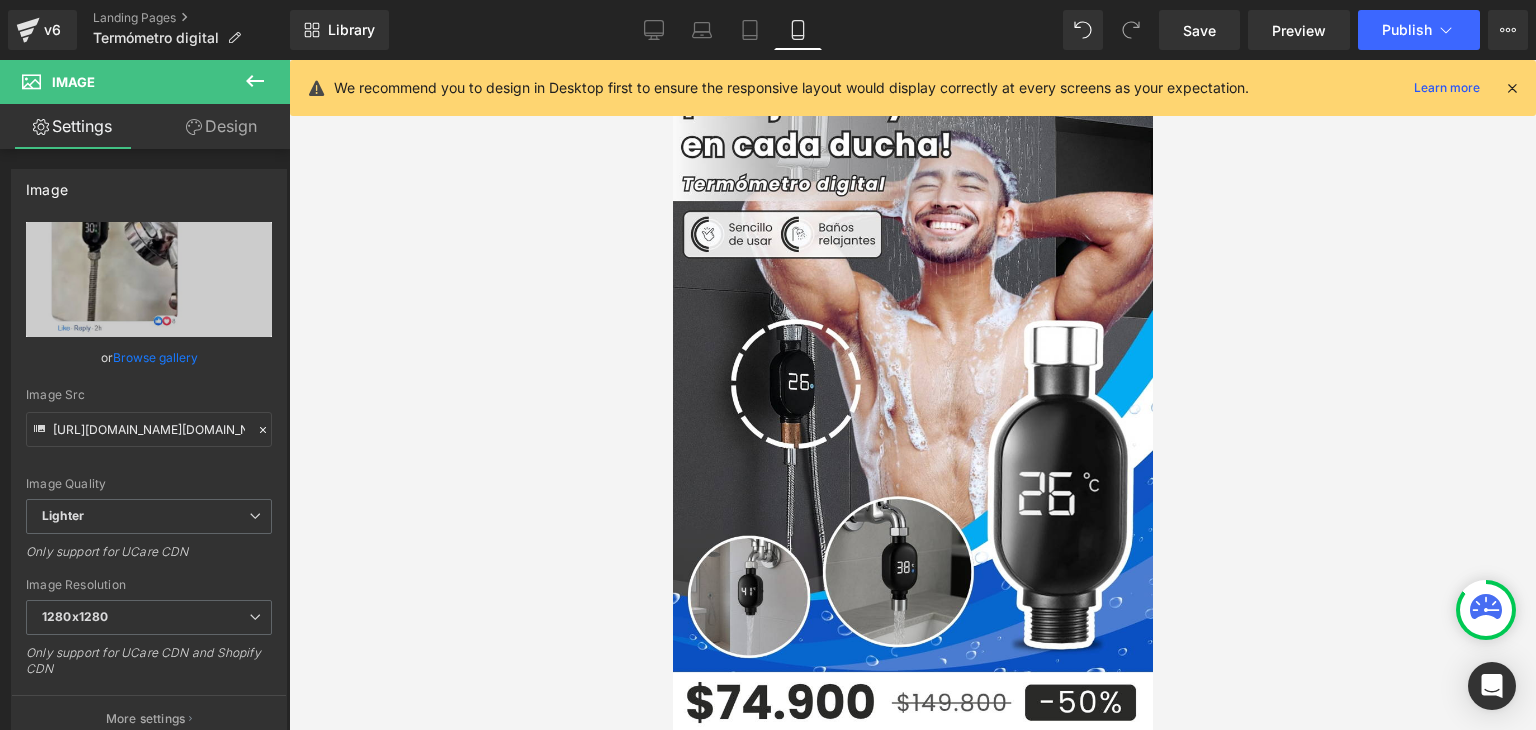 scroll, scrollTop: 100, scrollLeft: 0, axis: vertical 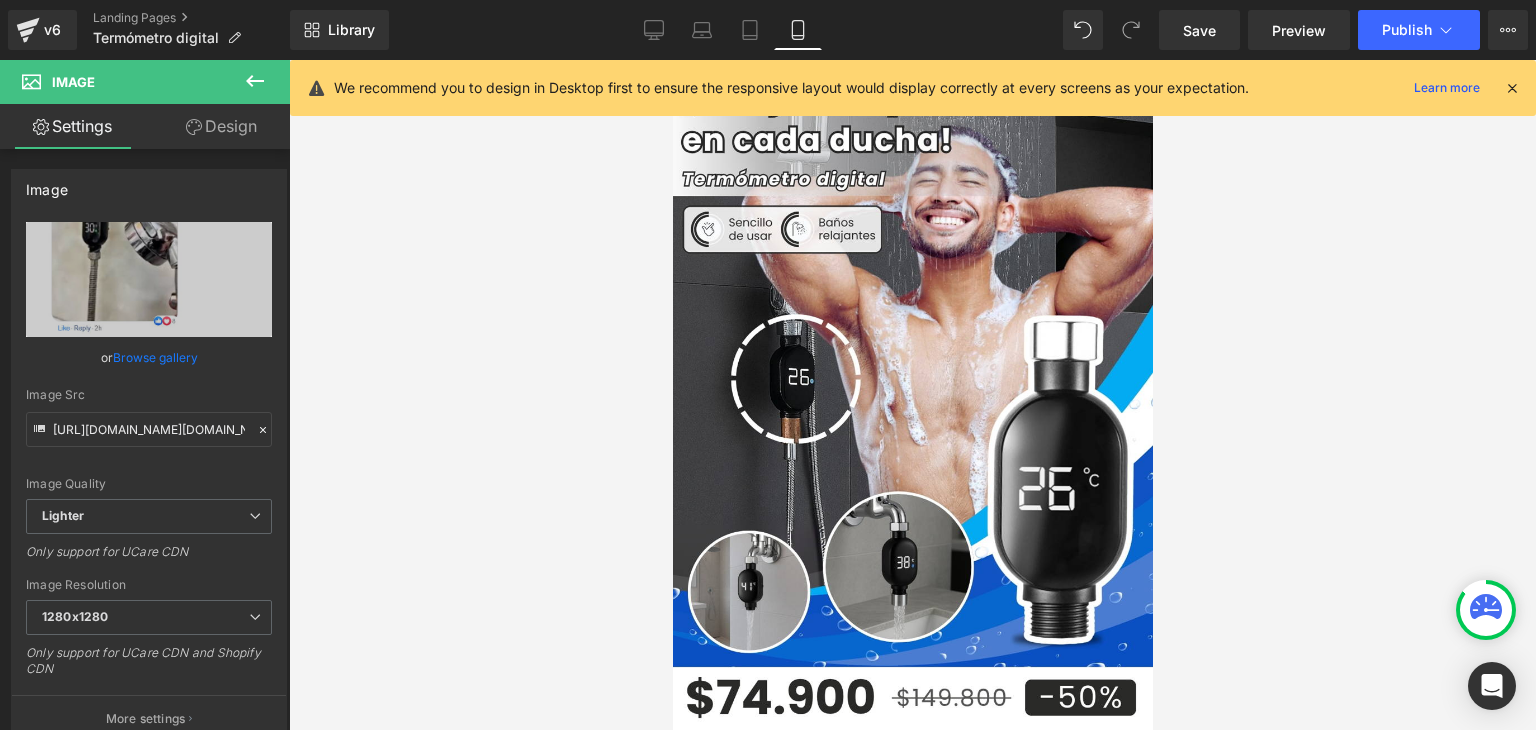 click at bounding box center (1512, 88) 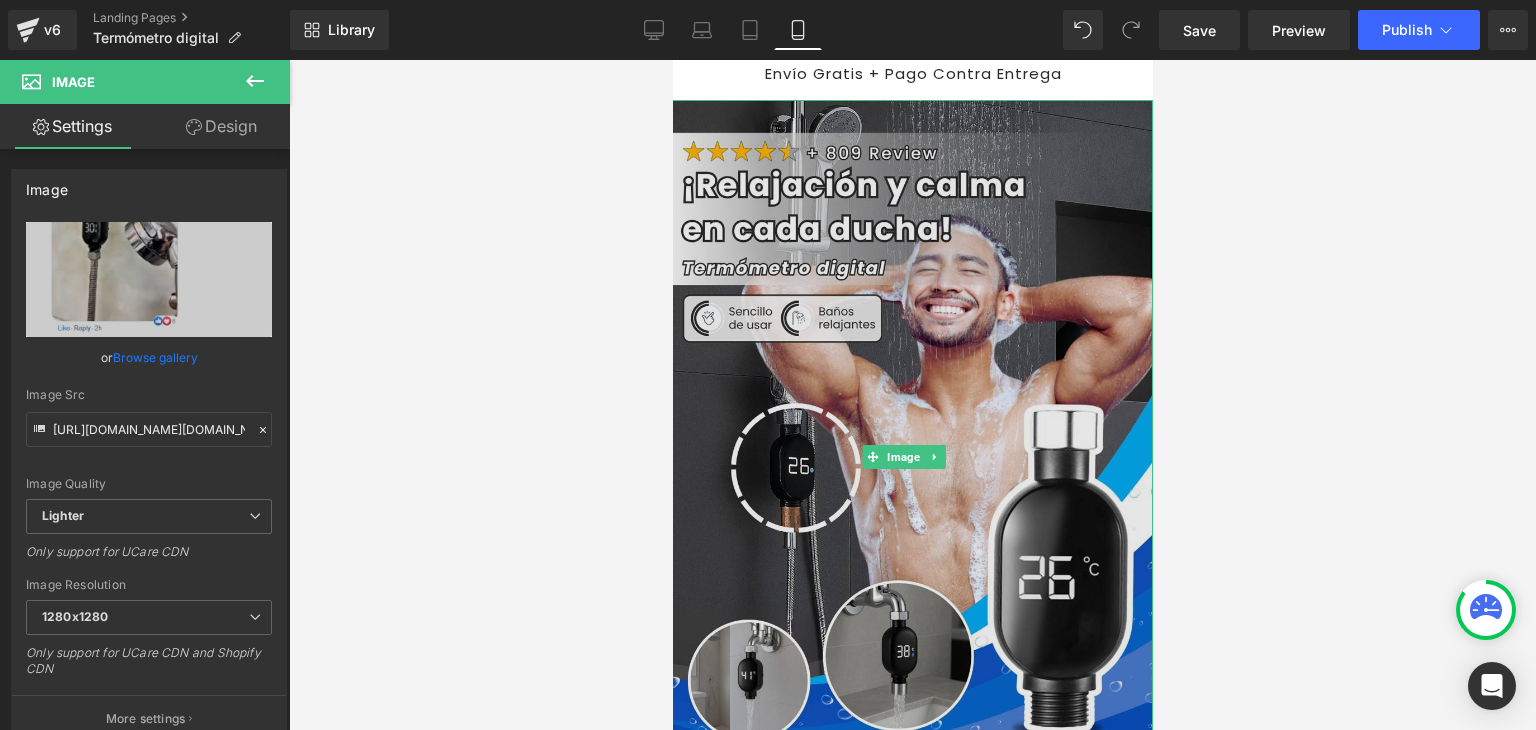 scroll, scrollTop: 0, scrollLeft: 0, axis: both 